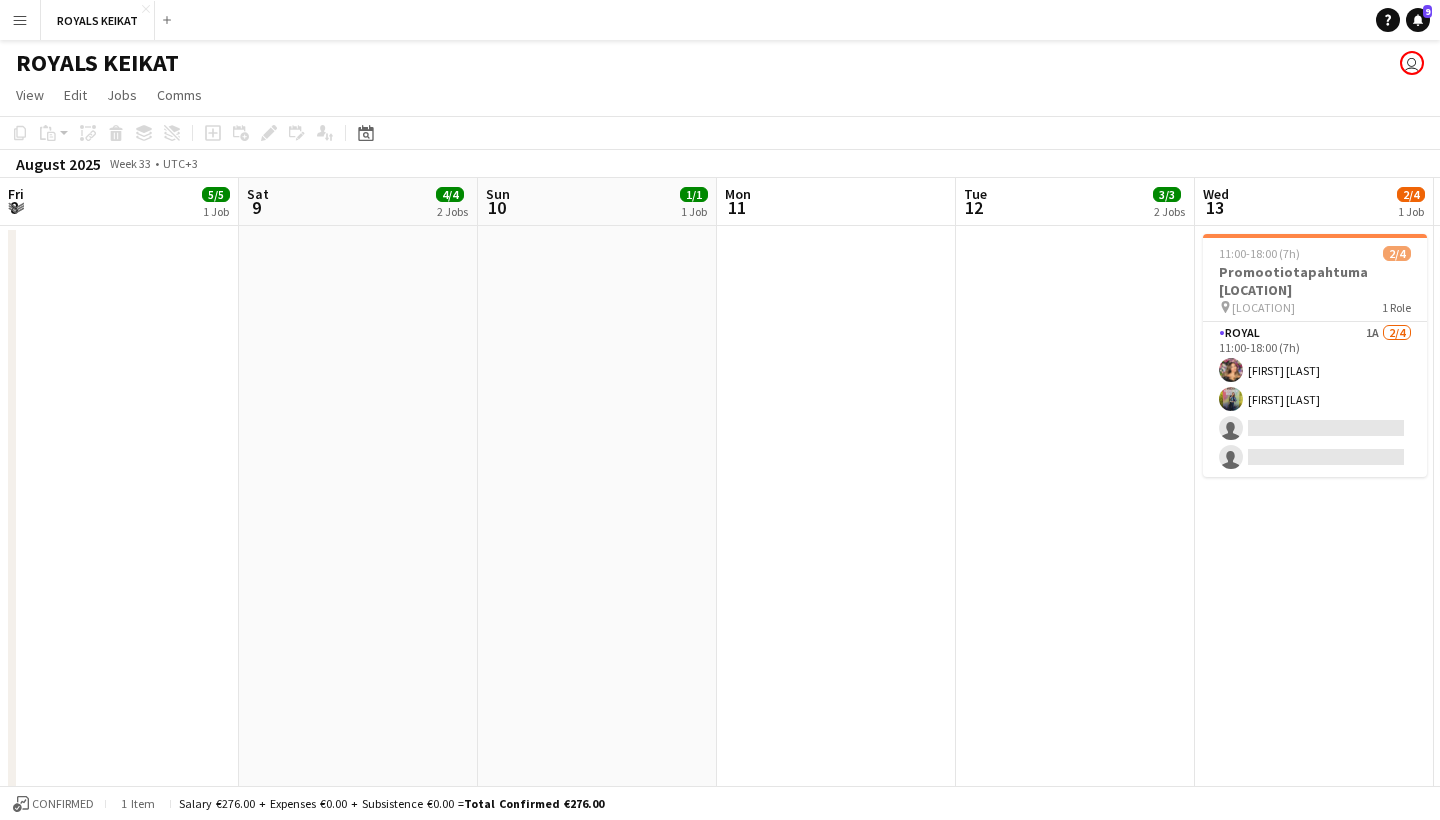 scroll, scrollTop: 0, scrollLeft: 0, axis: both 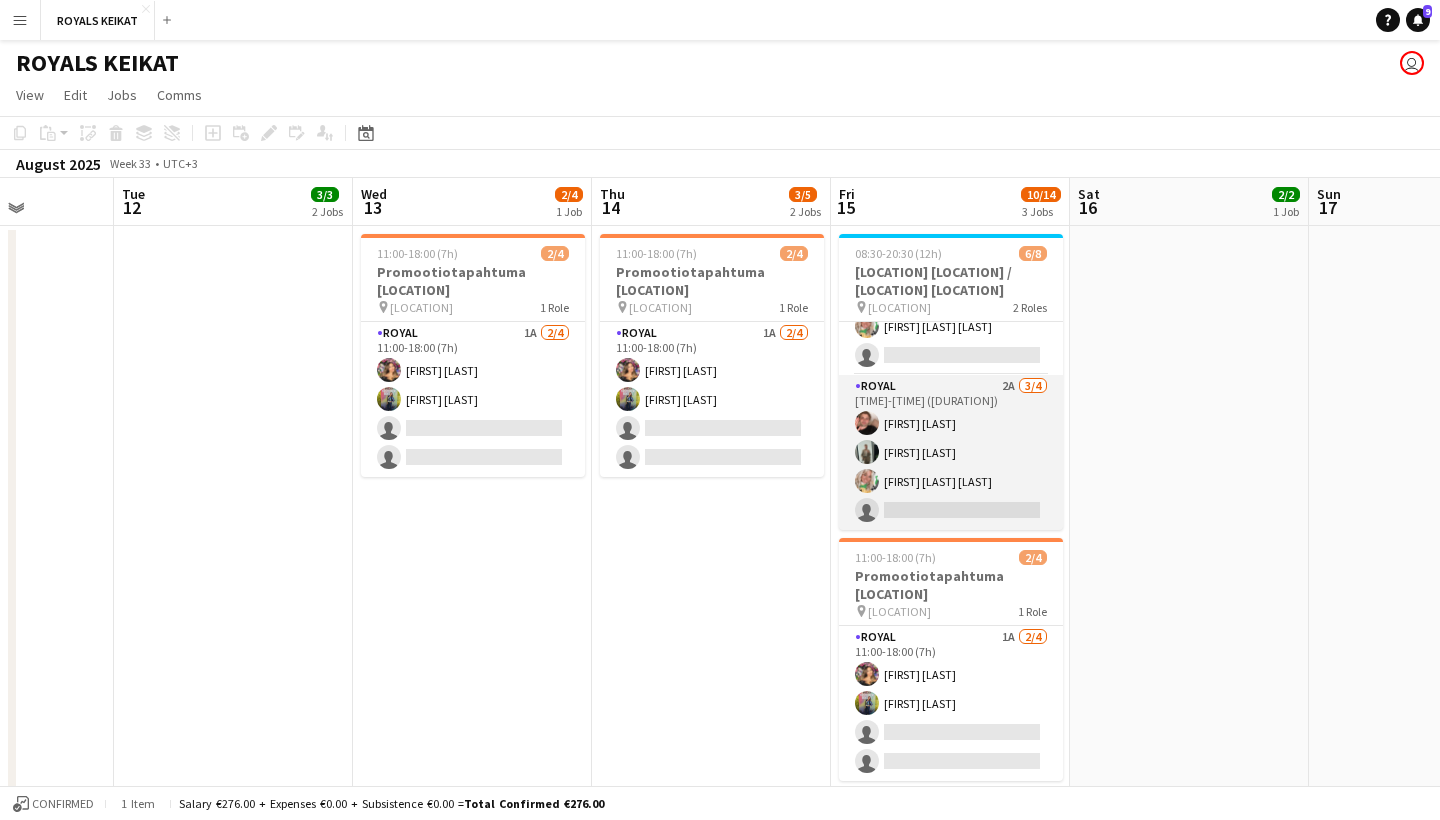 click on "[TIME]-[TIME] ([DURATION])
[FIRST] [LAST] [FIRST] [LAST]
single-neutral-actions" at bounding box center [951, 452] 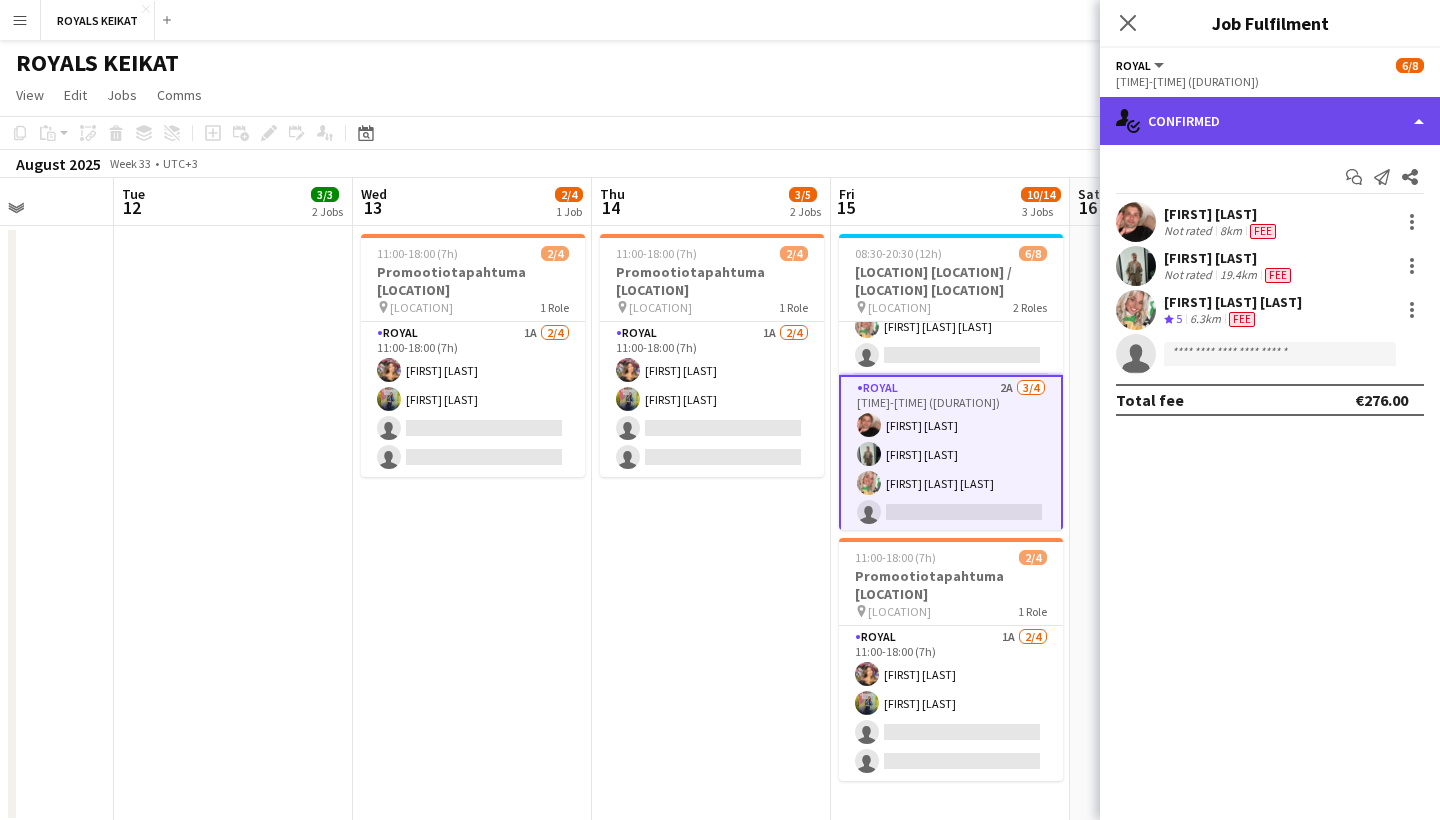 click on "single-neutral-actions-check-2
Confirmed" 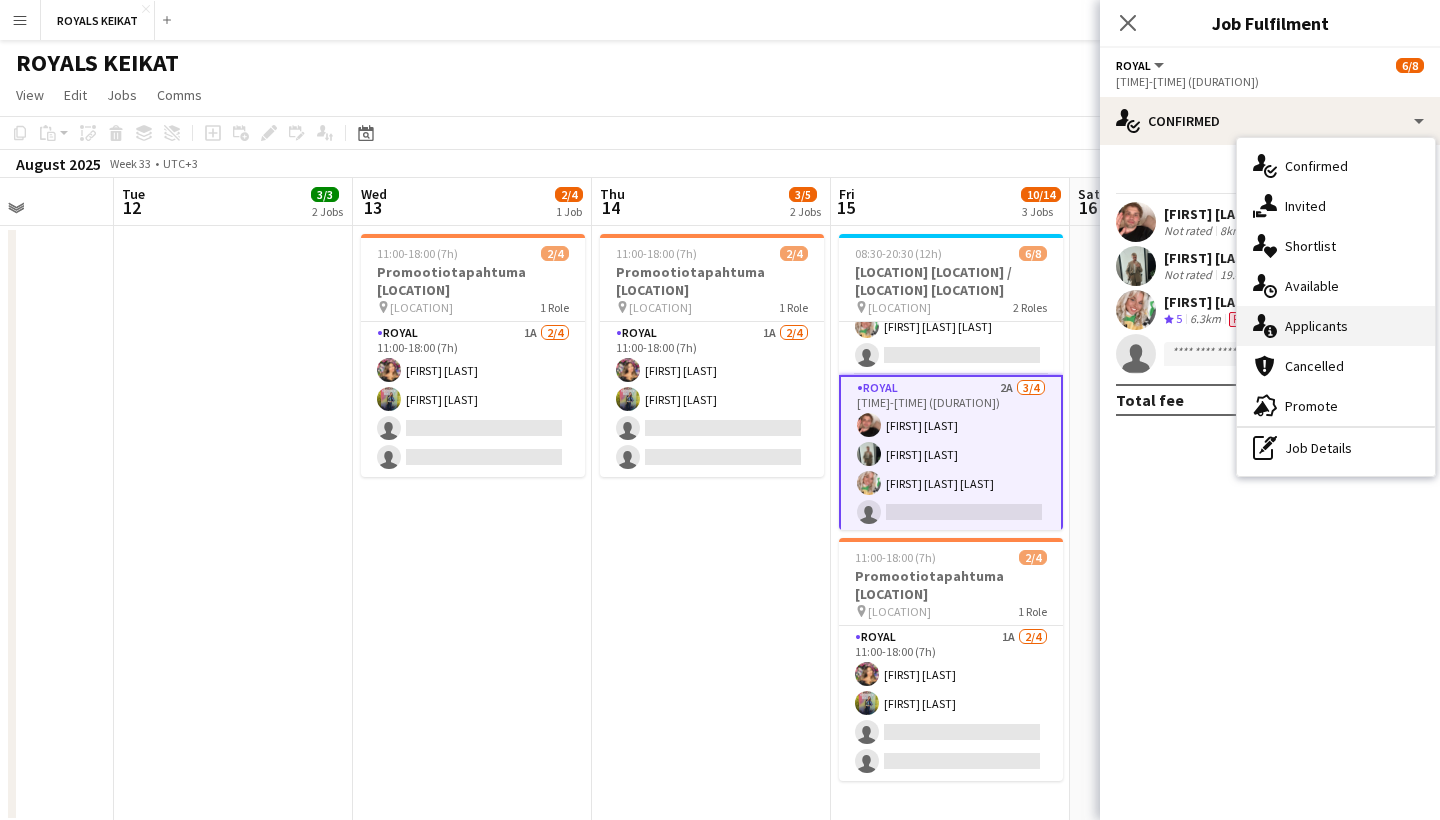 click on "single-neutral-actions-information
Applicants" at bounding box center (1336, 326) 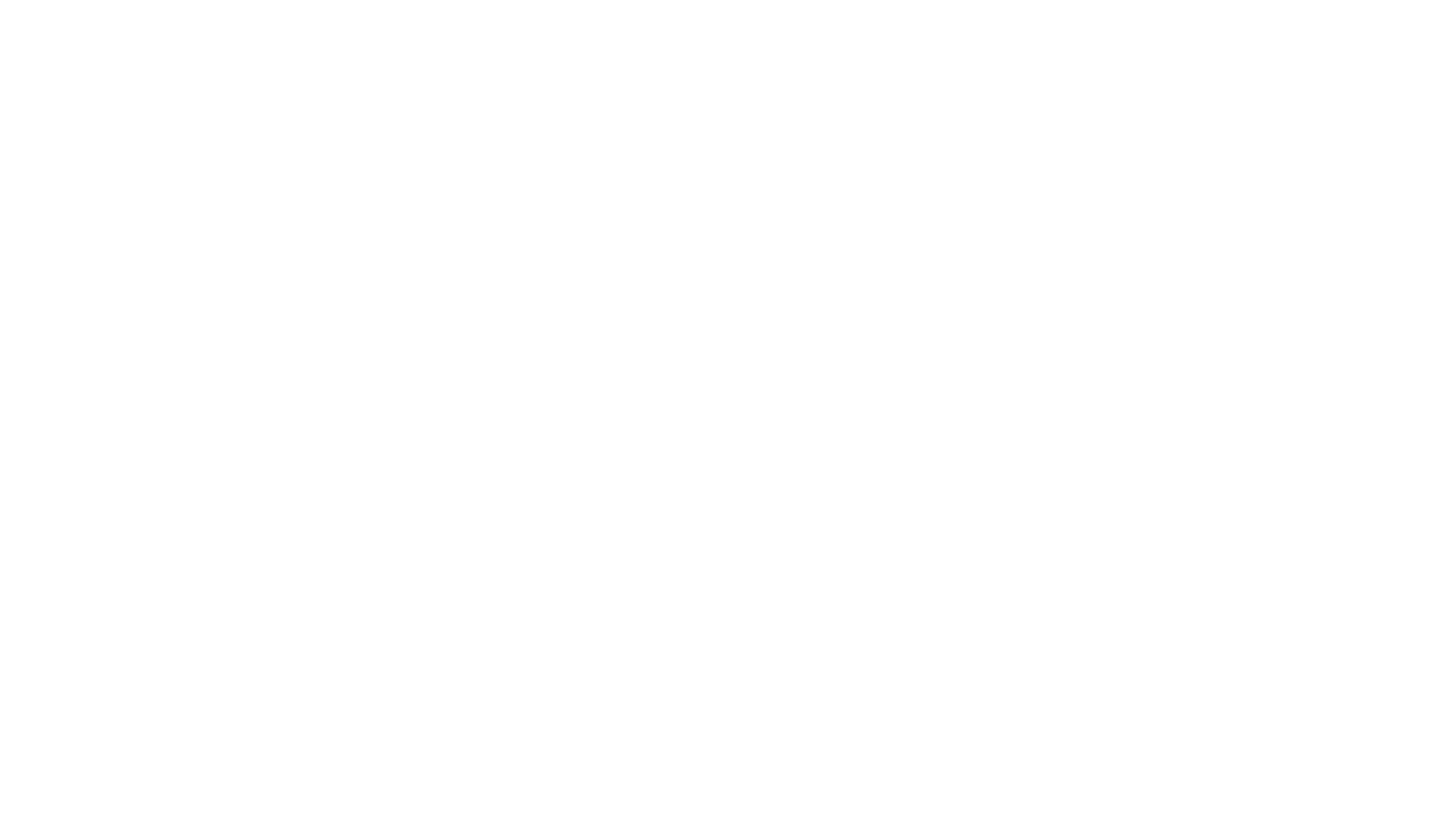 scroll, scrollTop: 0, scrollLeft: 0, axis: both 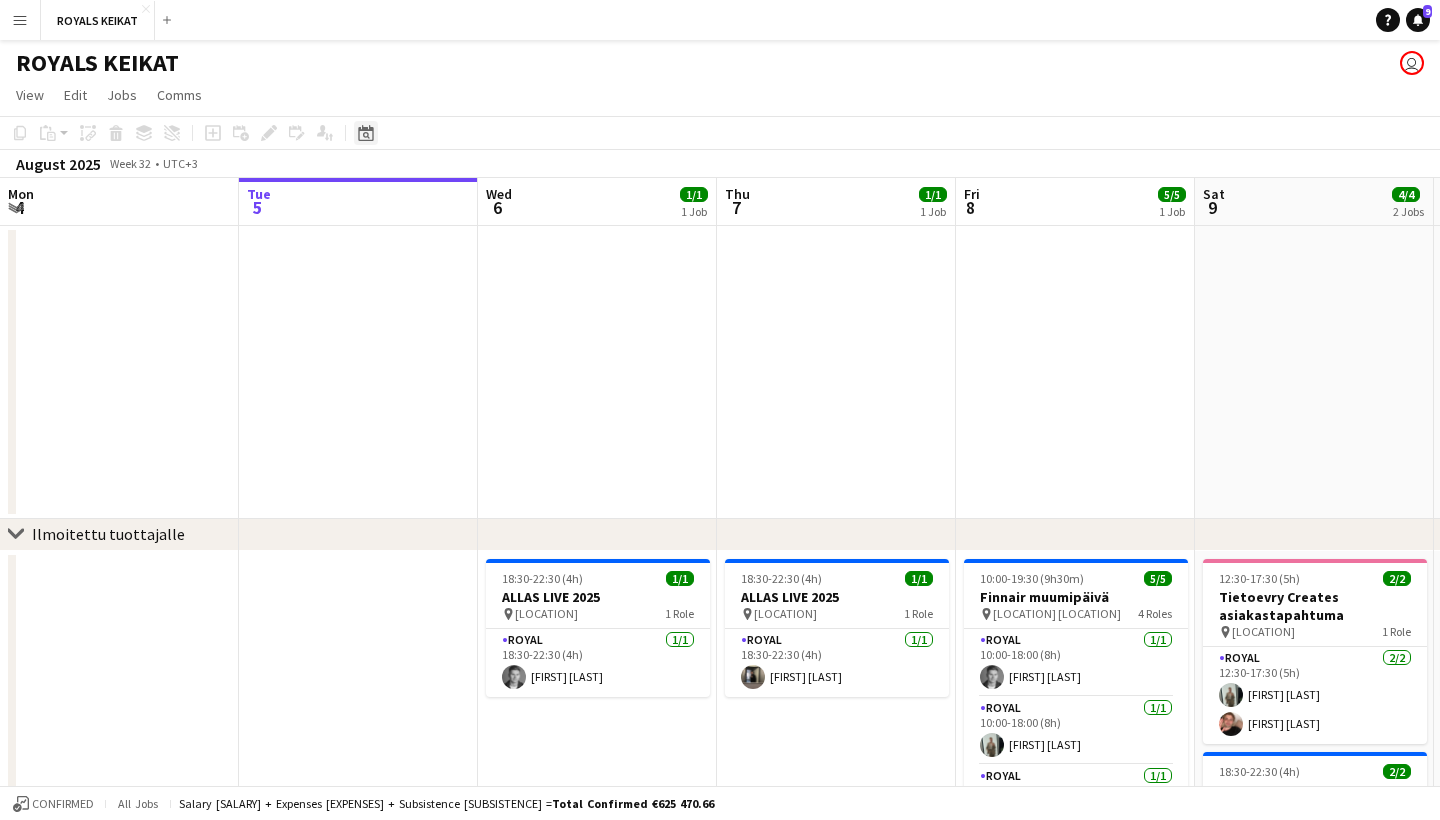 click on "Date picker" 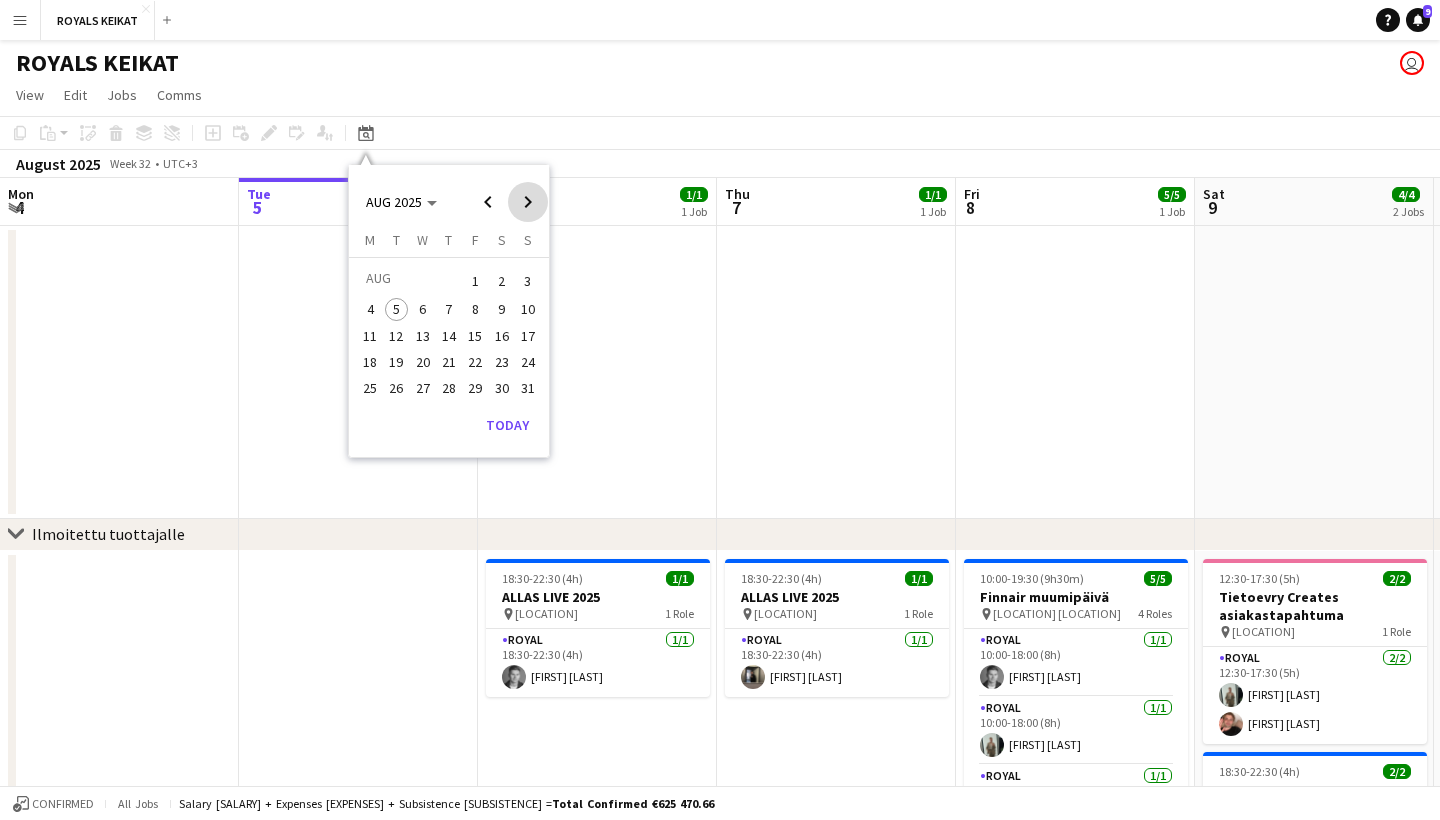 click at bounding box center [528, 202] 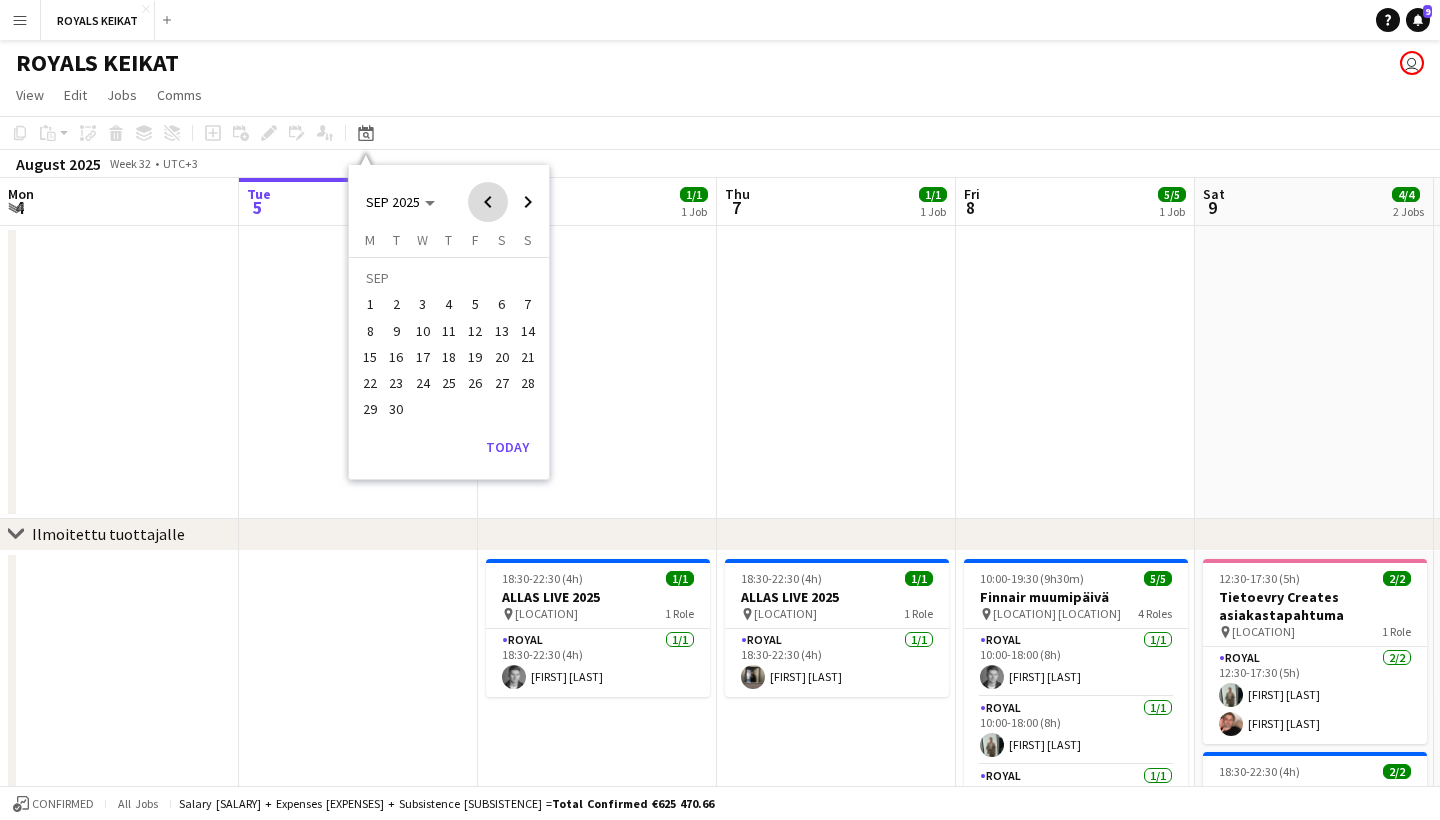 click at bounding box center [488, 202] 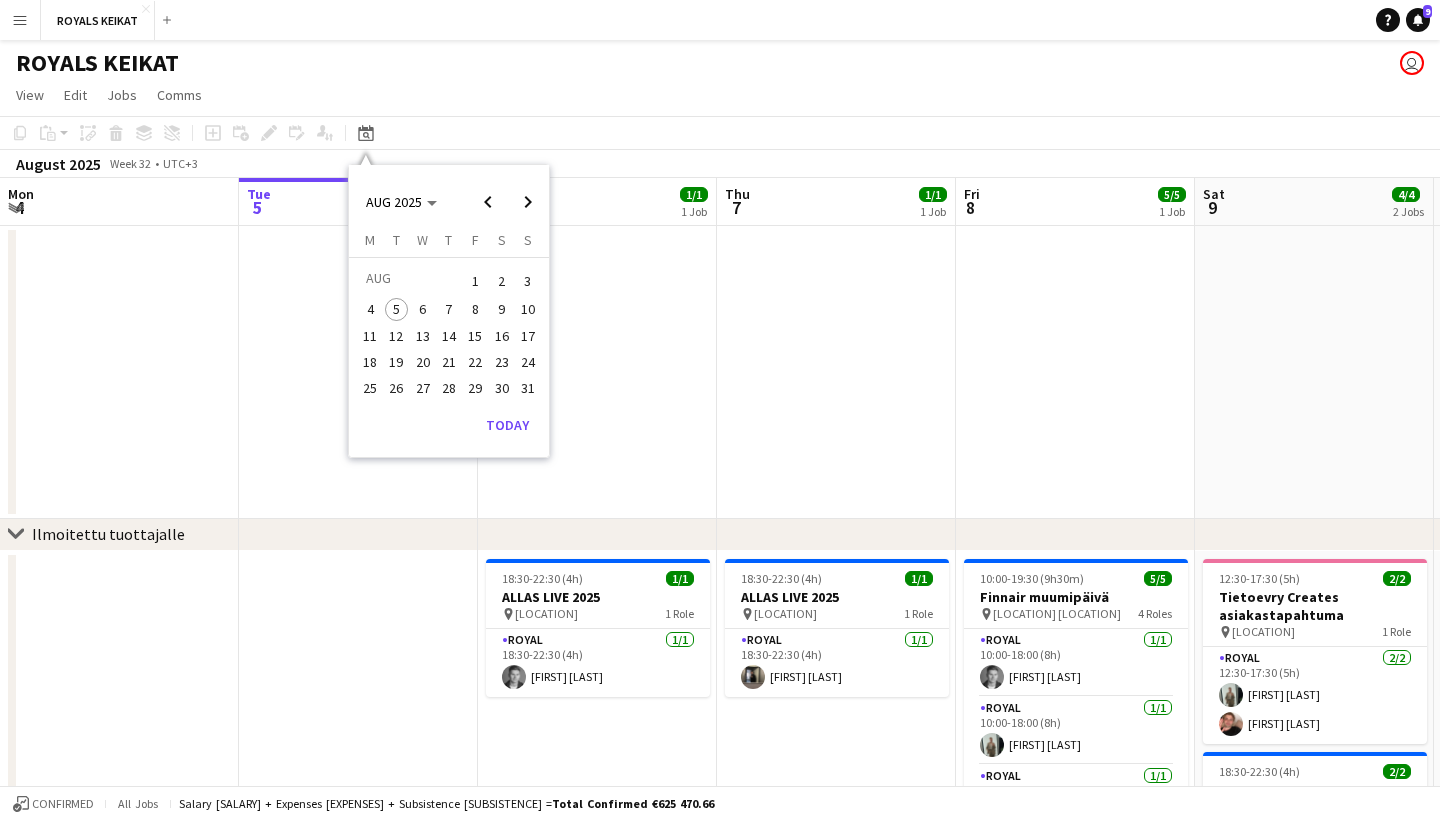 click on "29" at bounding box center (475, 388) 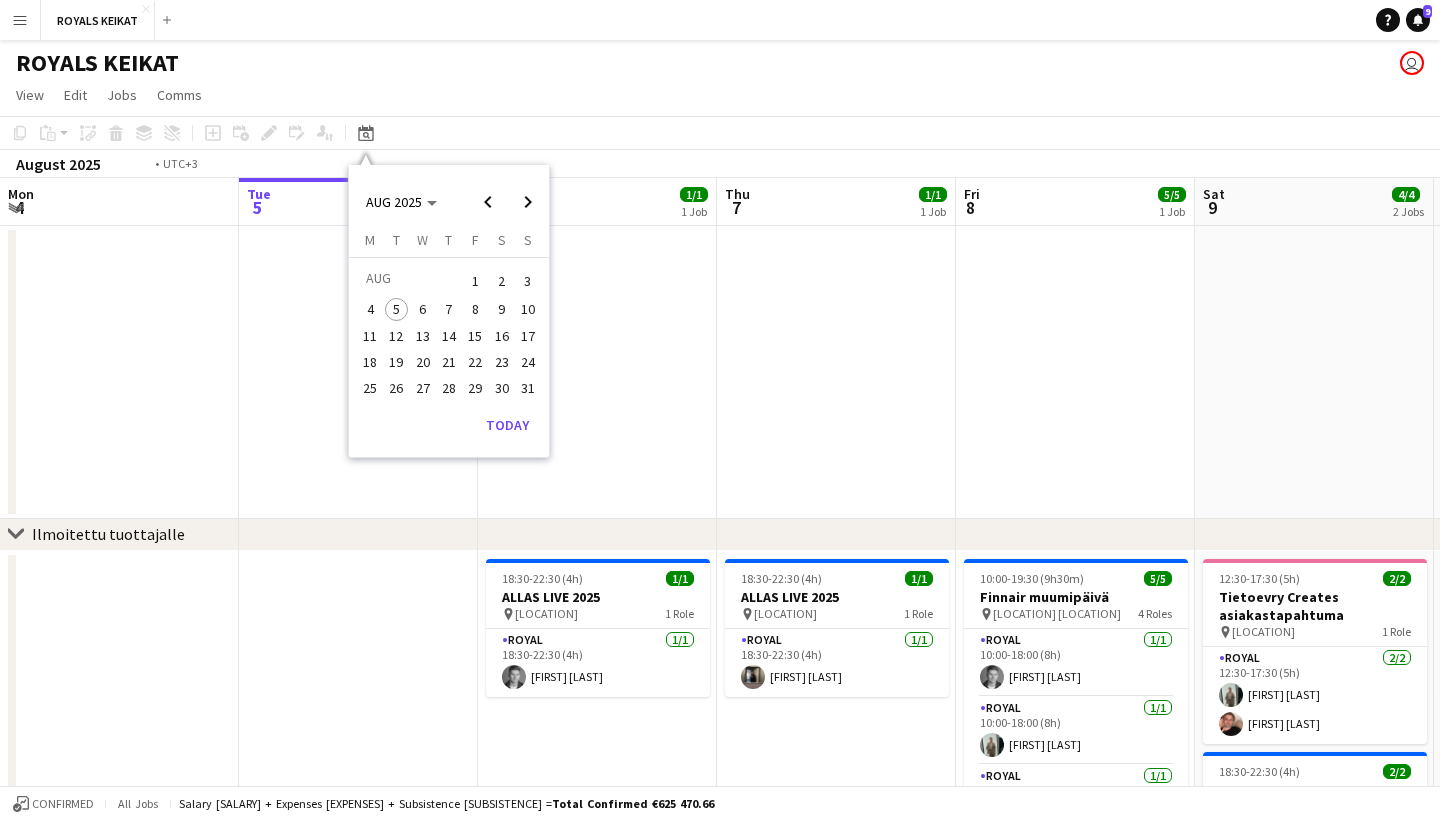 scroll, scrollTop: 0, scrollLeft: 687, axis: horizontal 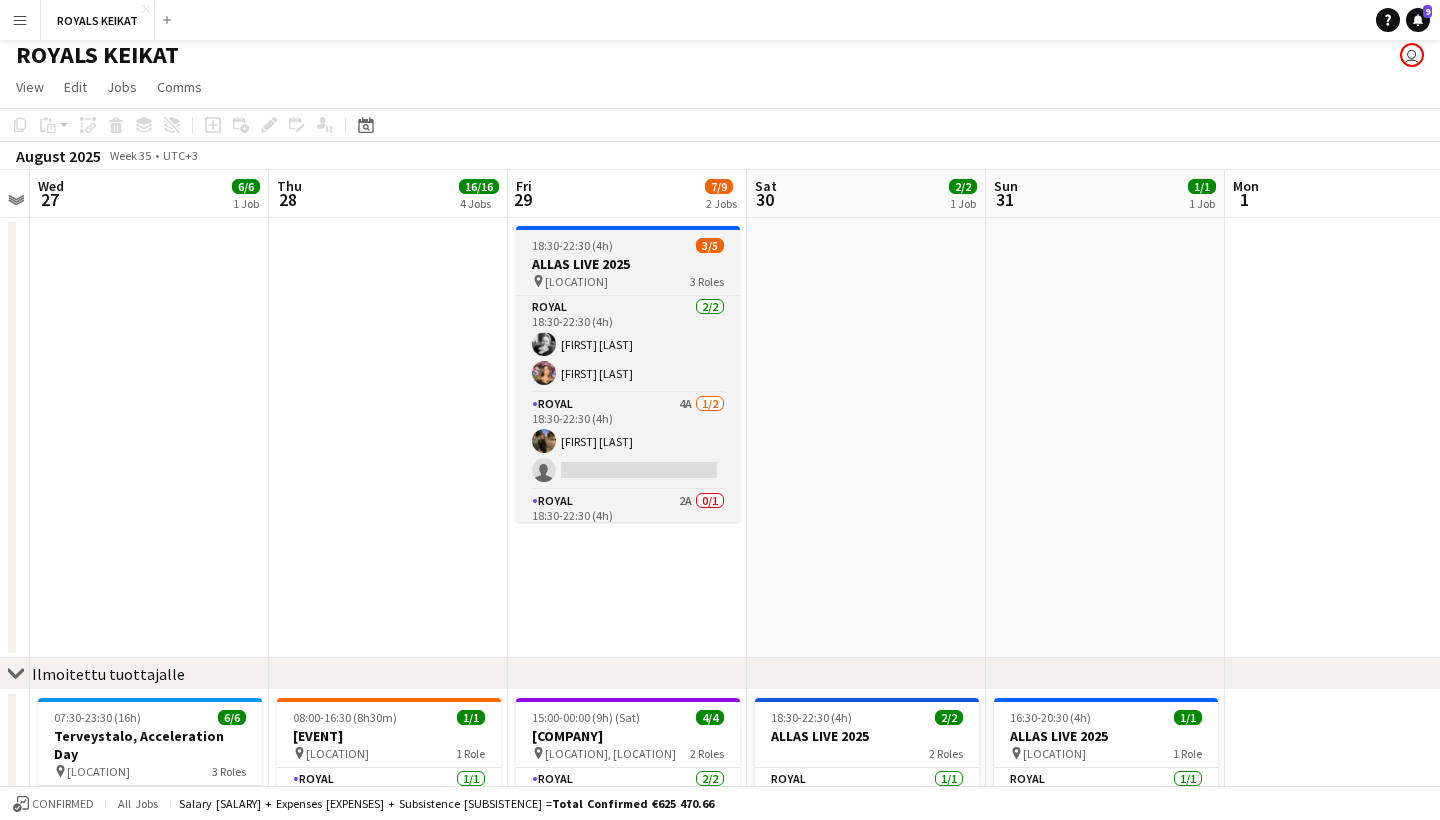 click on "[LOCATION]" at bounding box center (628, 264) 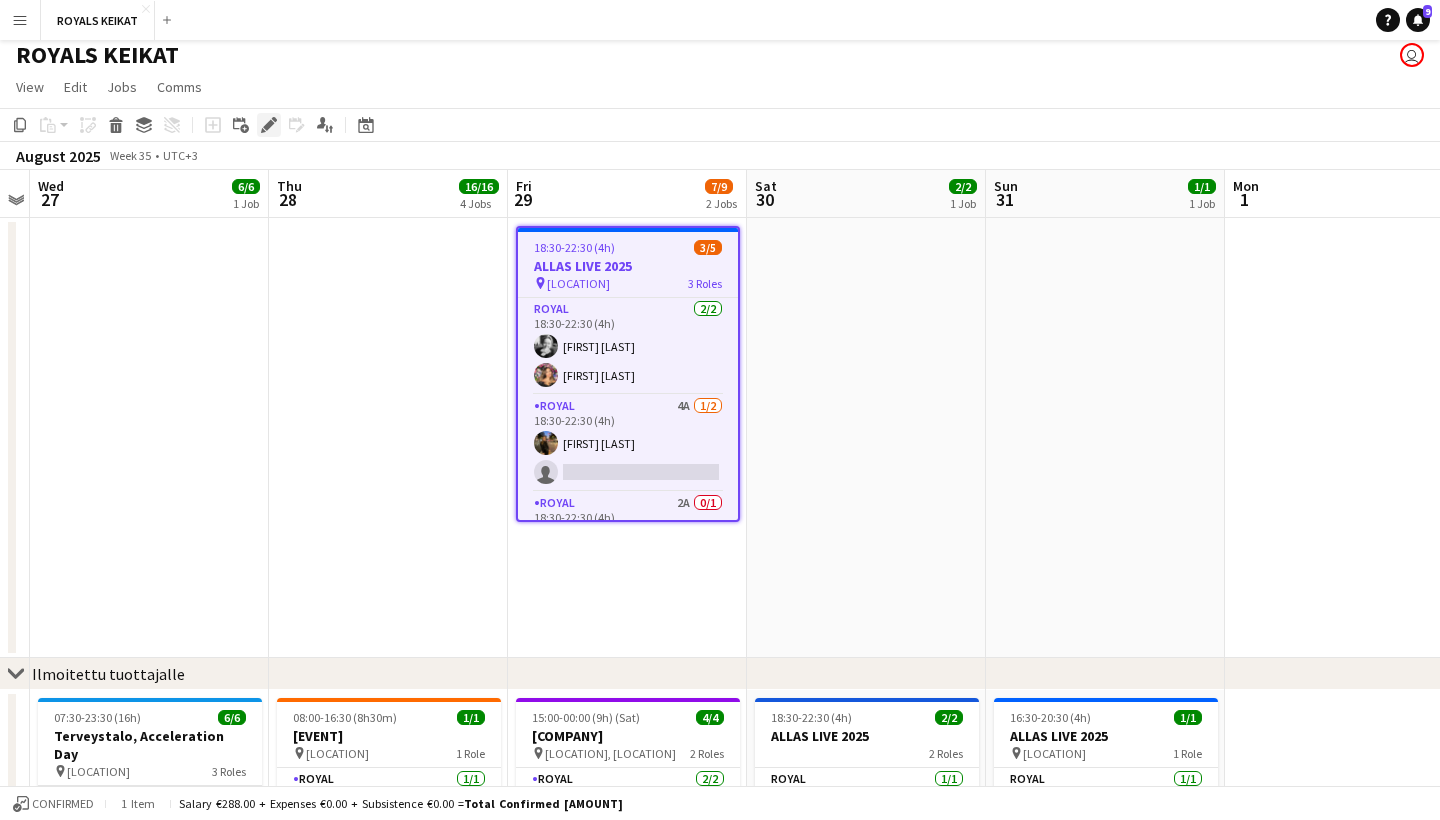 click on "Edit" 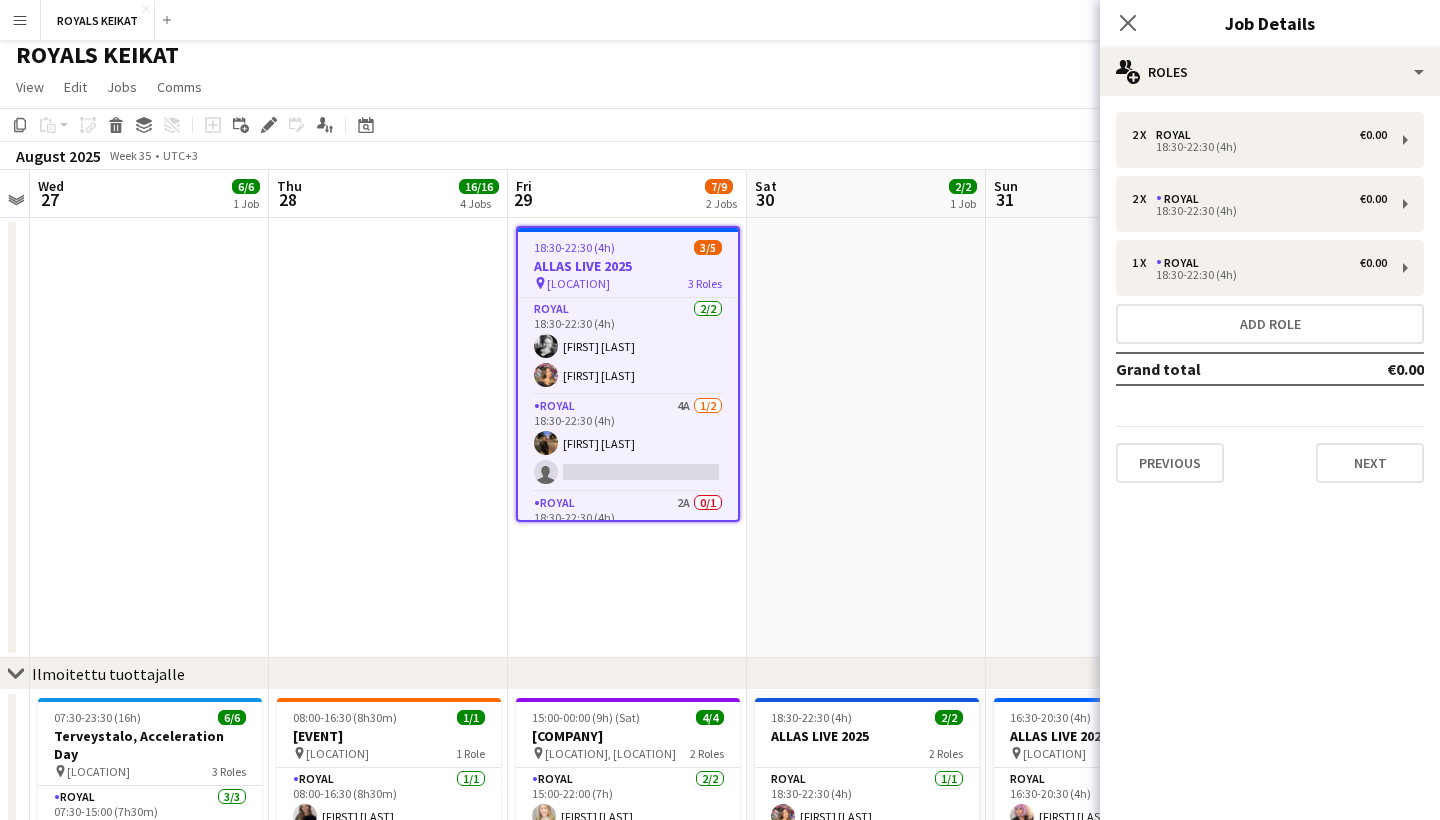 click on "2 x   Royal   €0.00   18:30-22:30 (4h)   2 x   Royal   €0.00   18:30-22:30 (4h)   1 x   Royal   €0.00   18:30-22:30 (4h)   Add role   Grand total   €0.00   Previous   Next" at bounding box center (1270, 297) 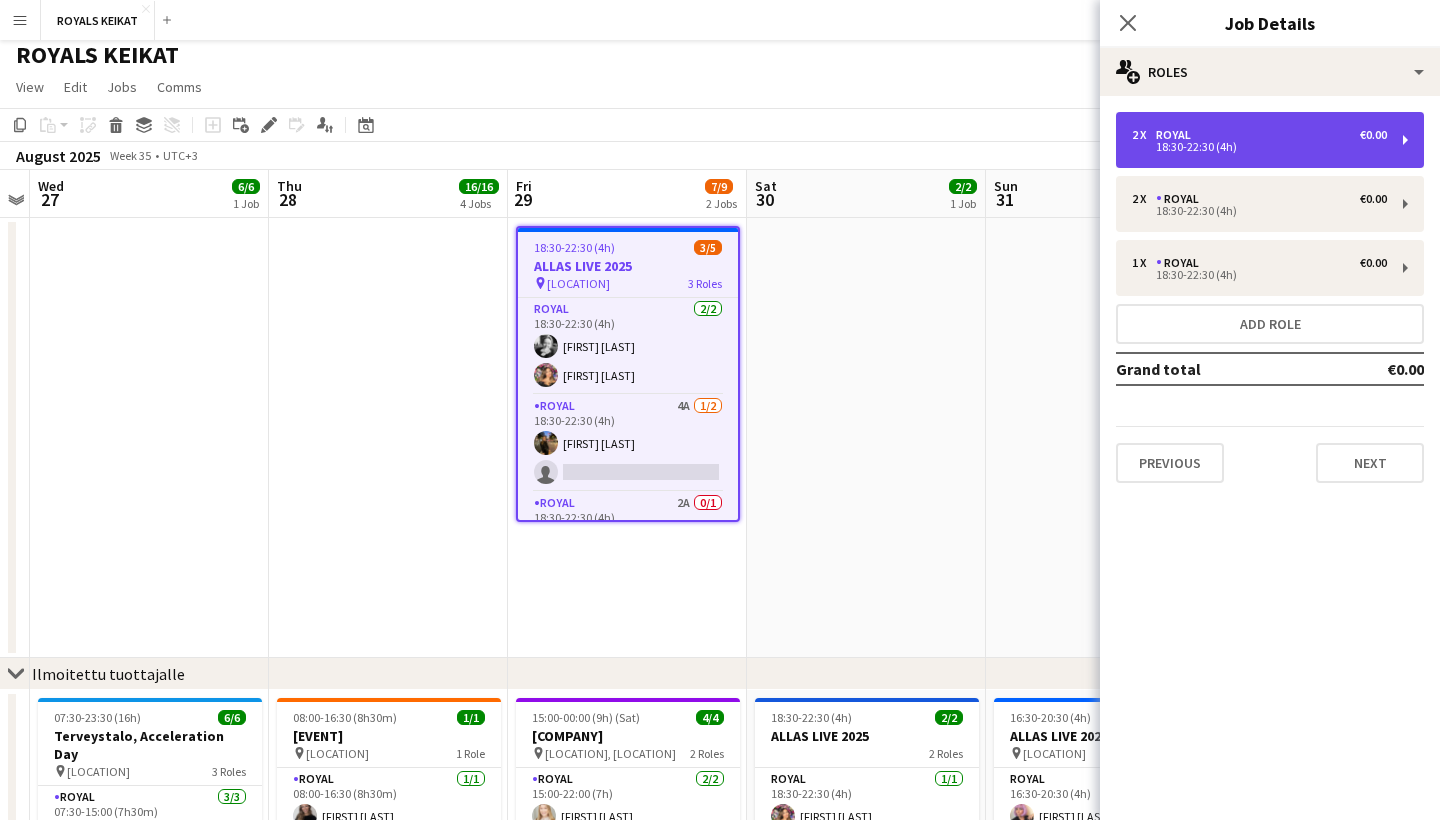 click on "2 x   Royal   €0.00   18:30-22:30 (4h)" at bounding box center (1270, 140) 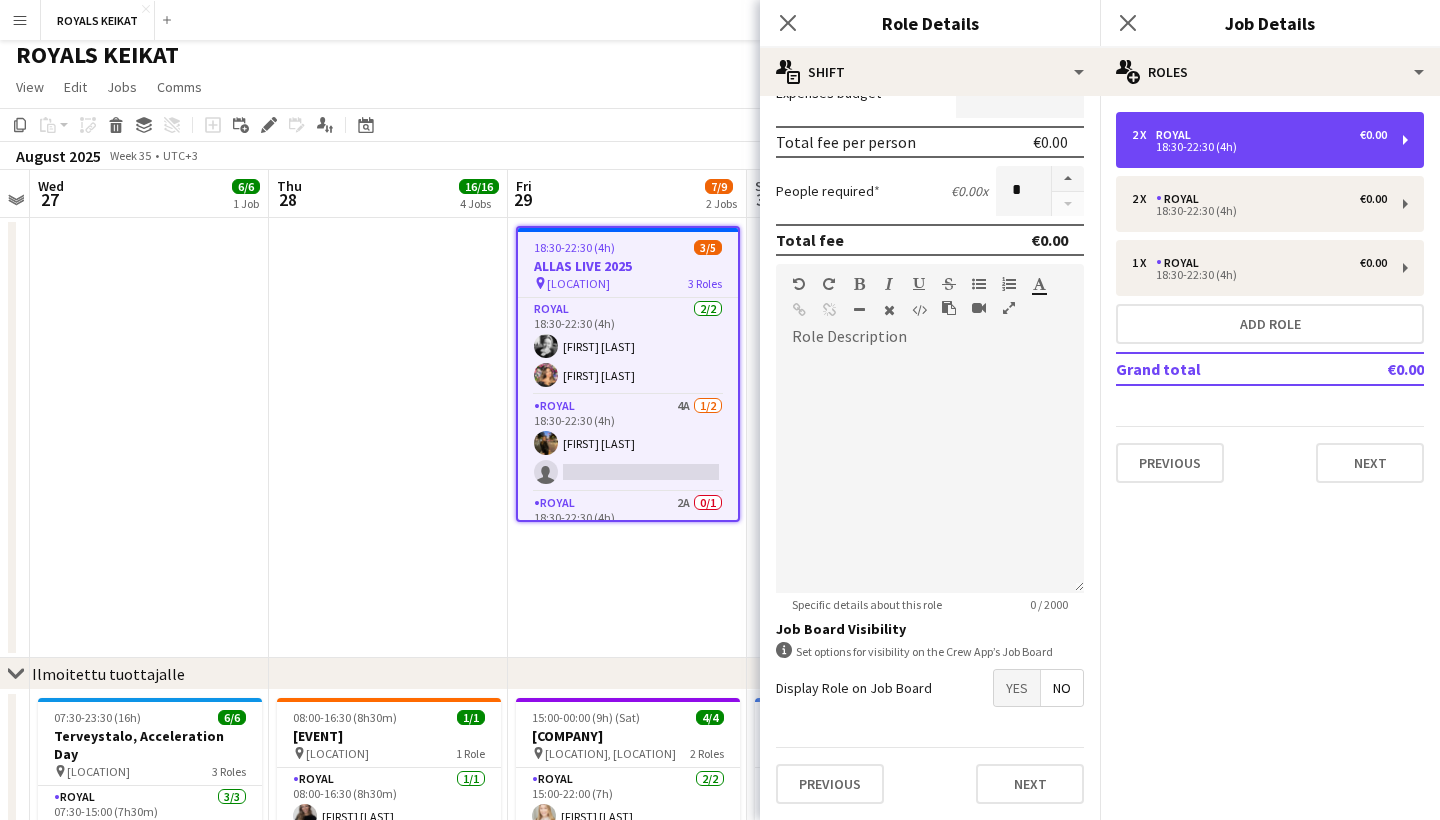 scroll, scrollTop: 432, scrollLeft: 0, axis: vertical 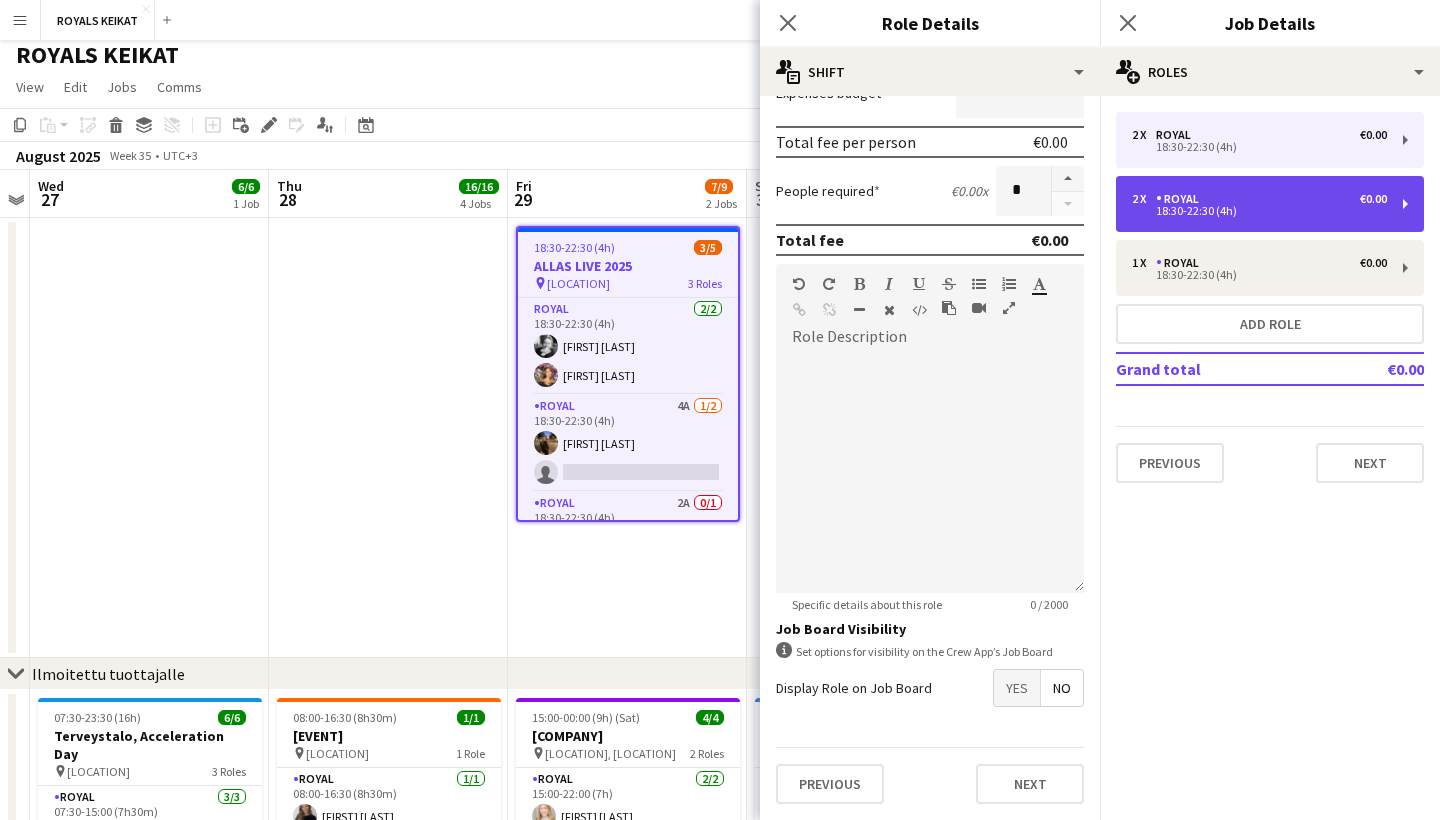 click on "2 x   Royal   €0.00" at bounding box center [1259, 199] 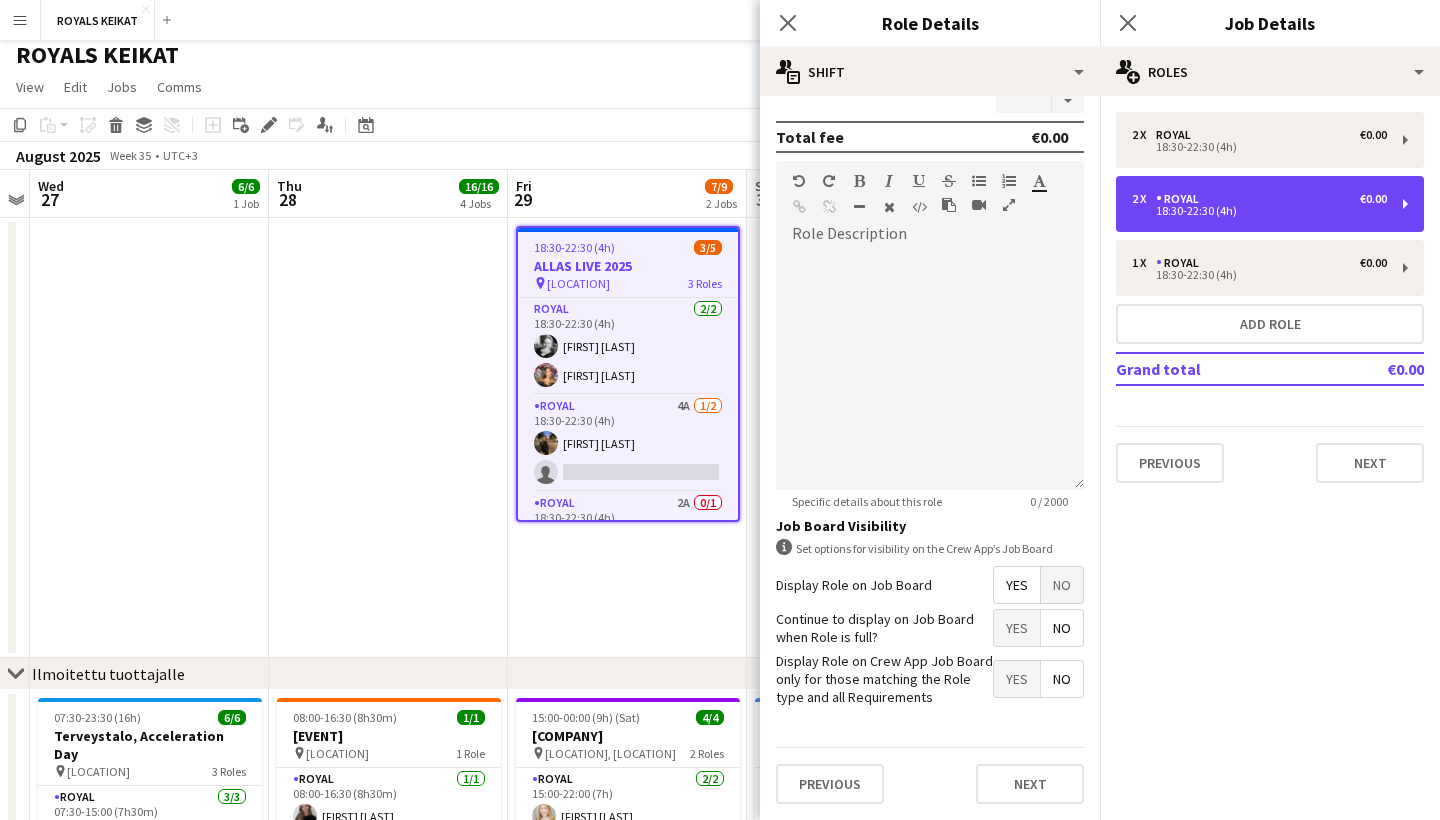 scroll, scrollTop: 534, scrollLeft: 0, axis: vertical 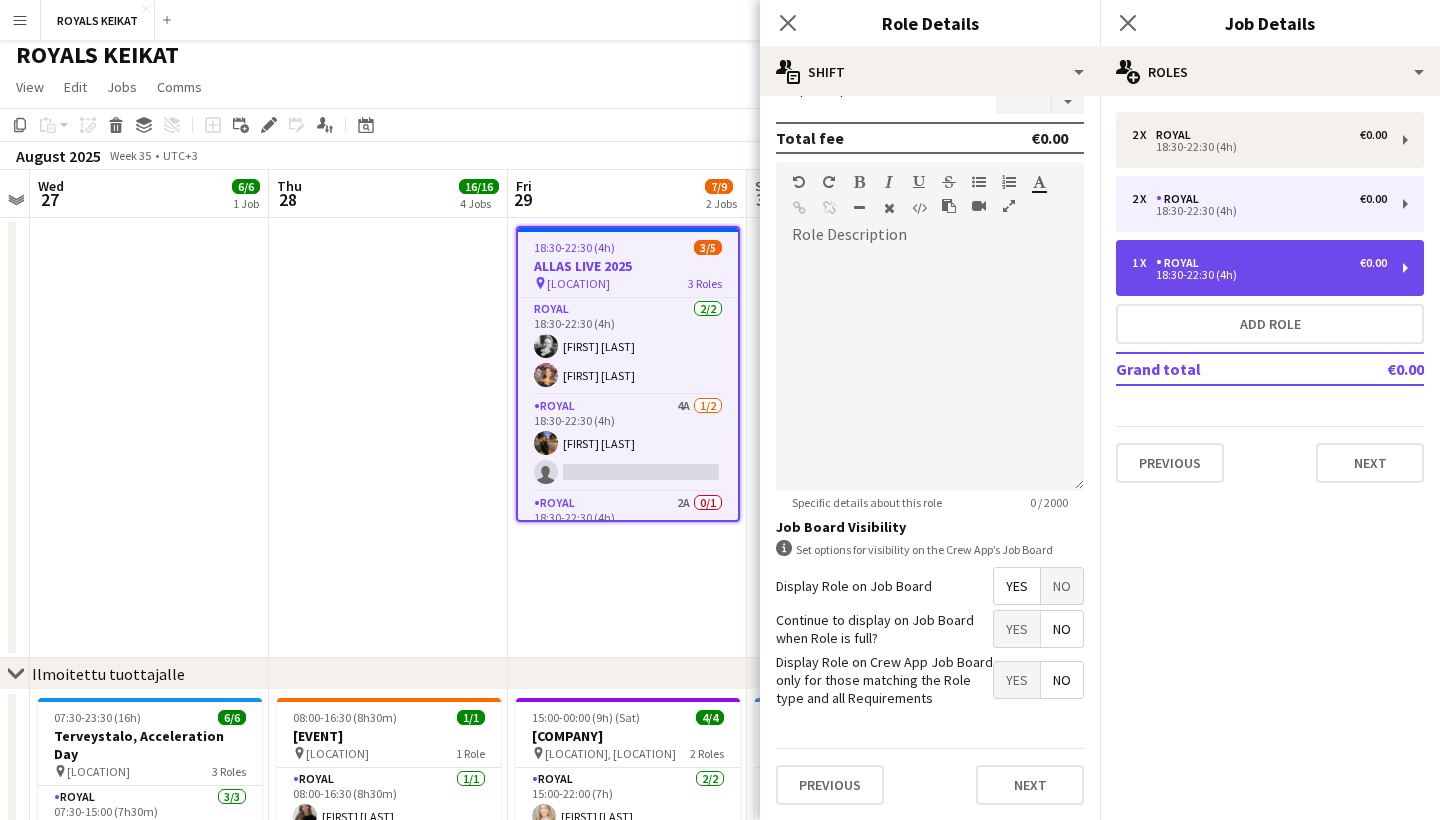click on "1 x   Royal   €0.00" at bounding box center [1259, 263] 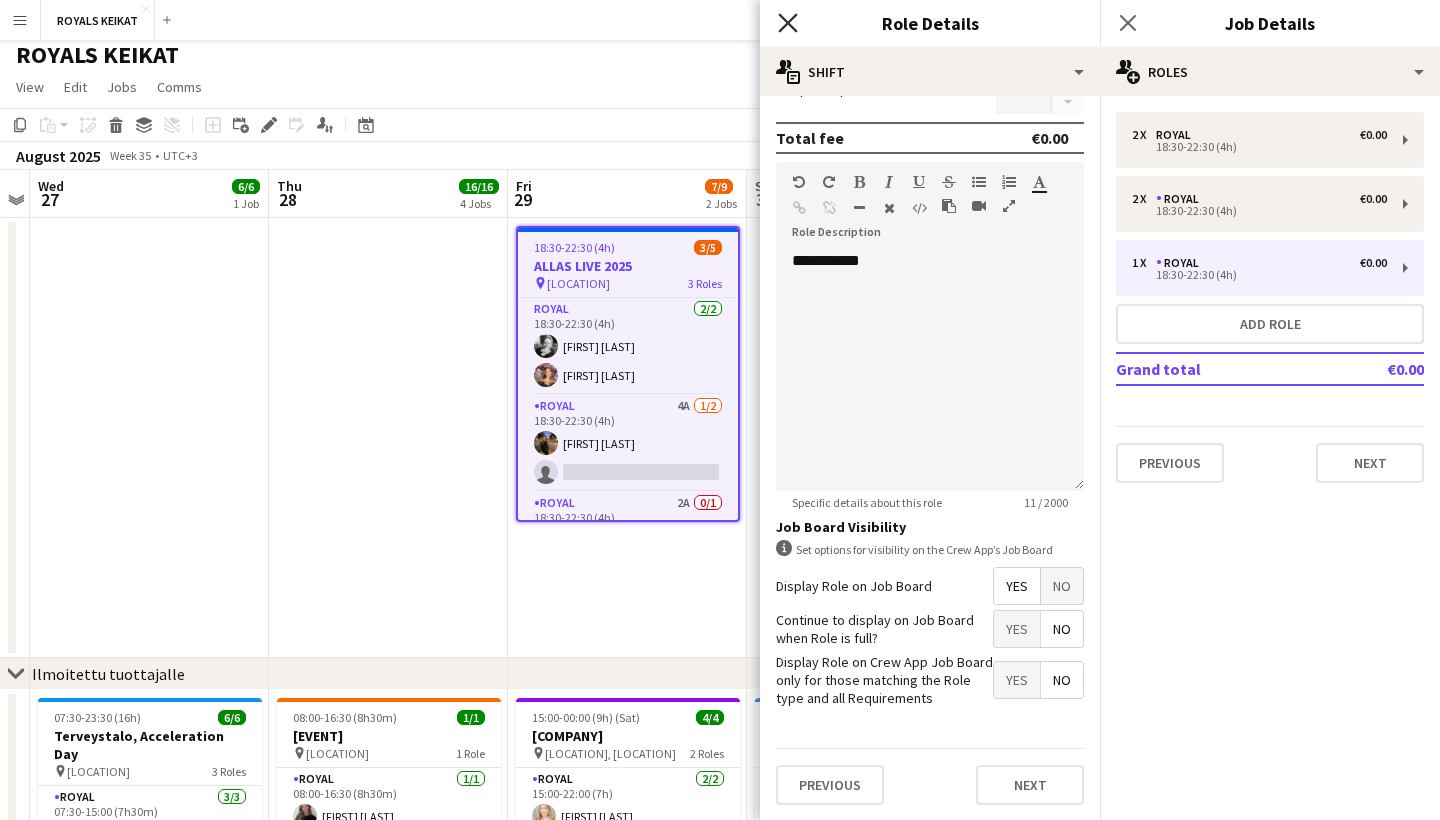 click on "Close pop-in" 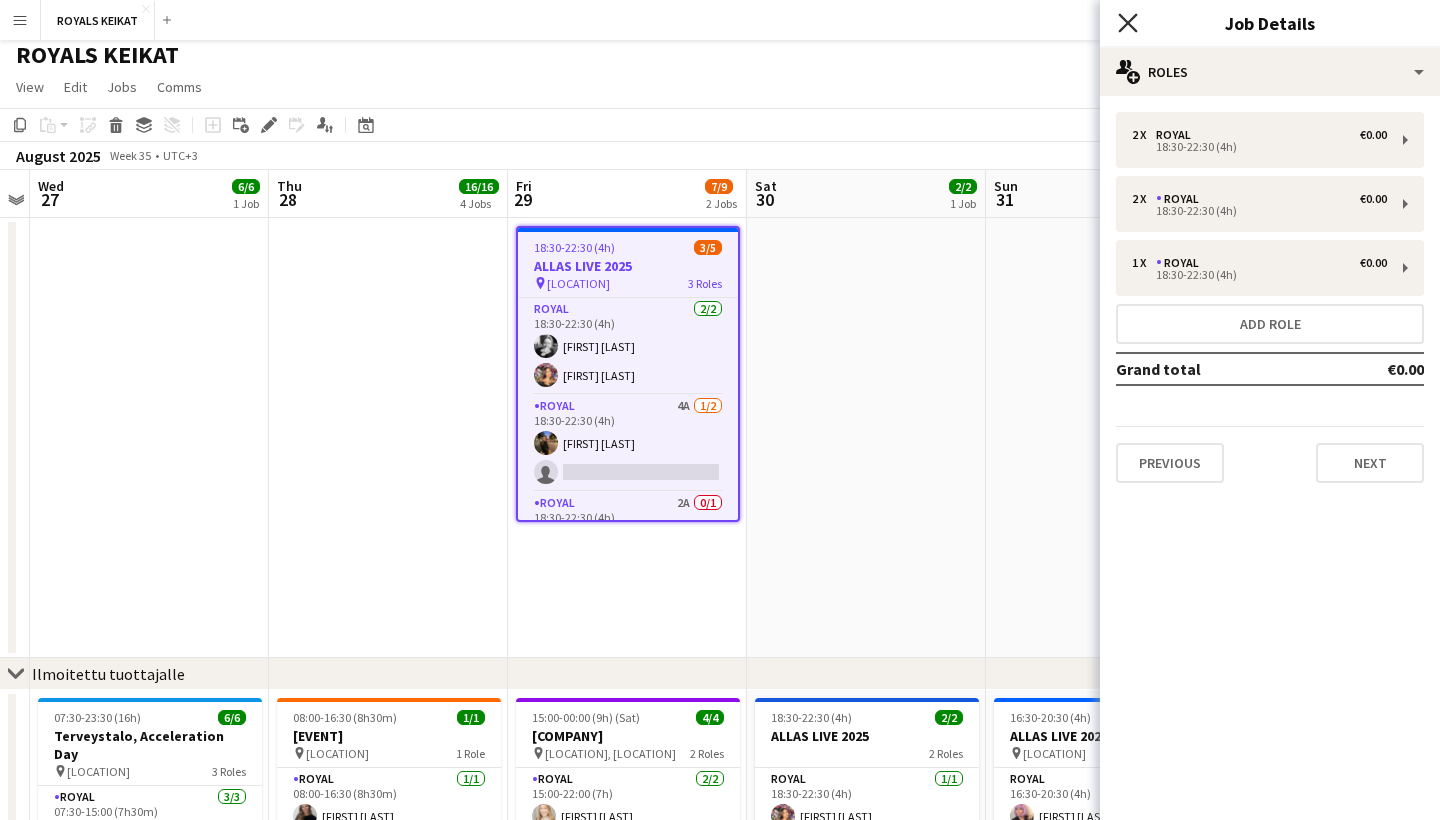 click on "Close pop-in" 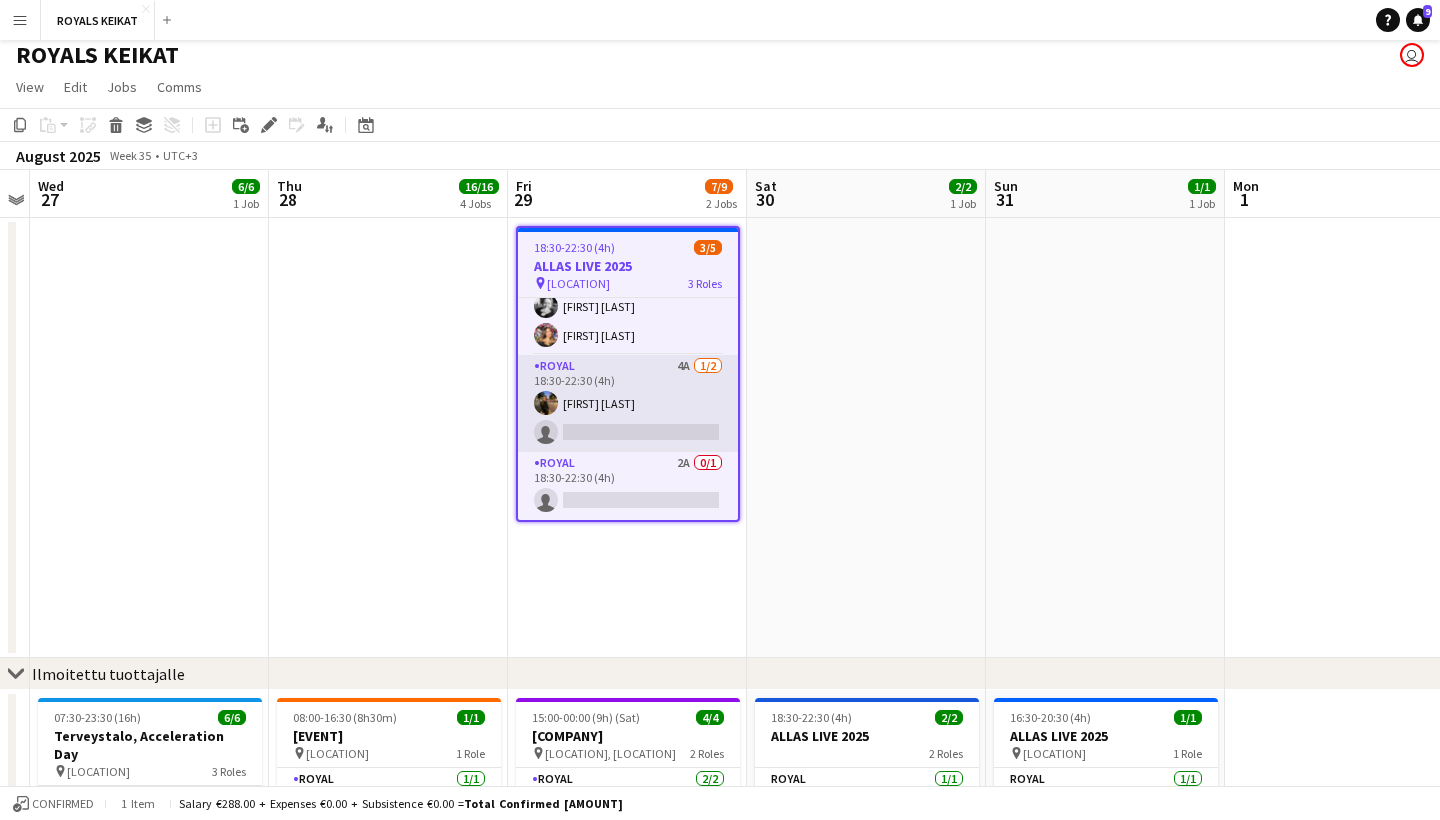 scroll, scrollTop: 40, scrollLeft: 0, axis: vertical 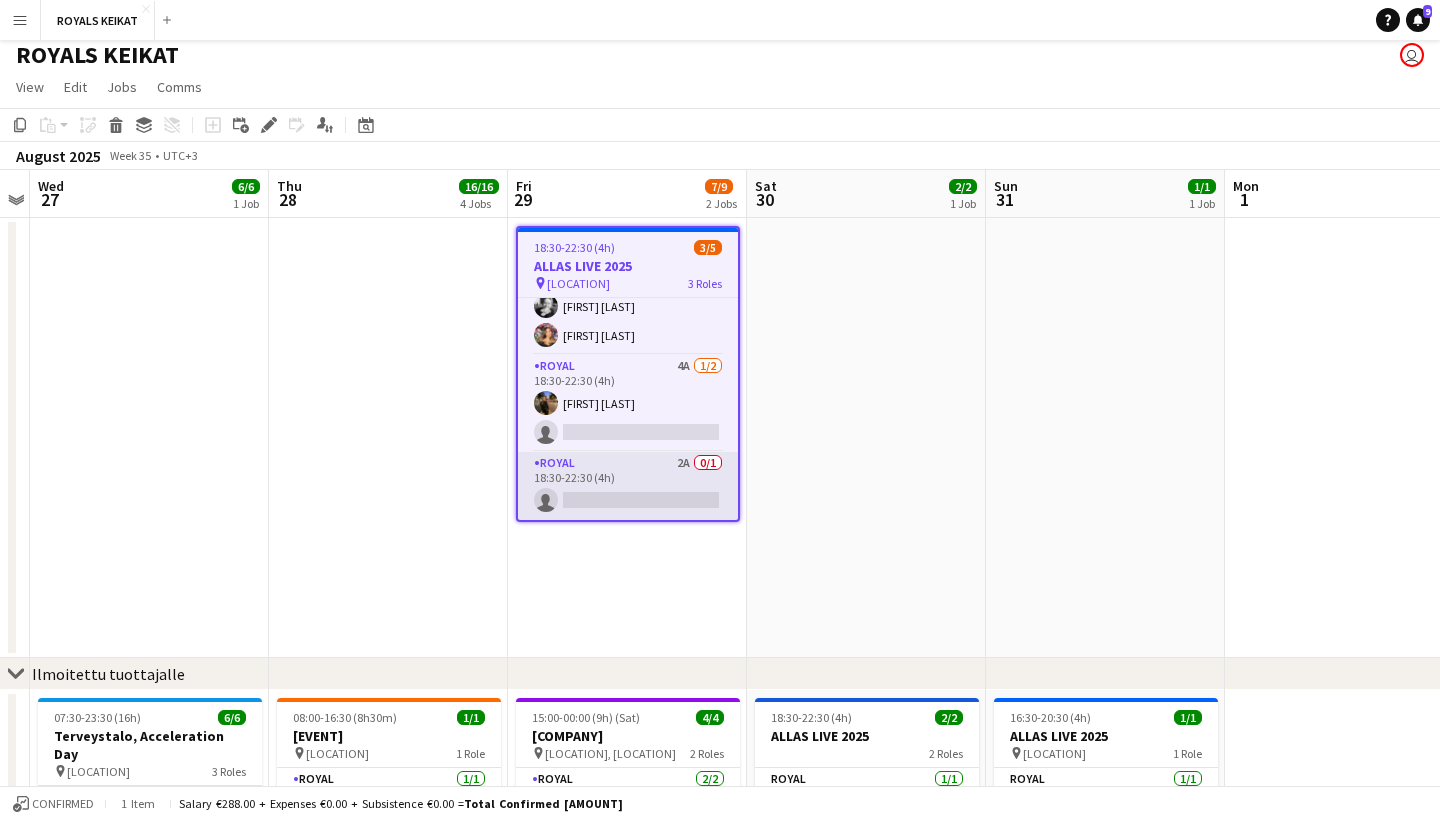click on "Royal   2A   0/1   18:30-22:30 (4h)
single-neutral-actions" at bounding box center [628, 486] 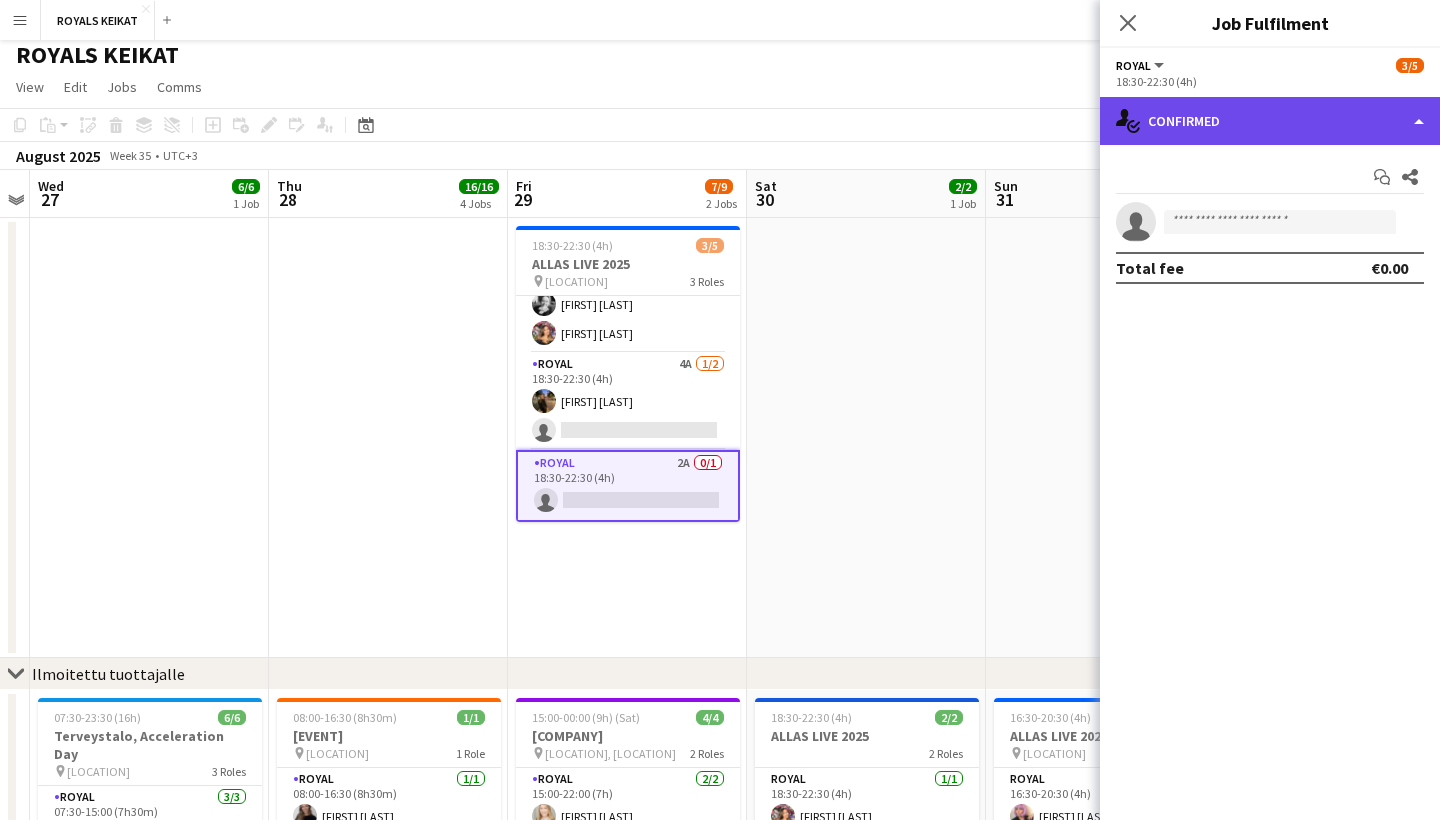 click on "single-neutral-actions-check-2
Confirmed" 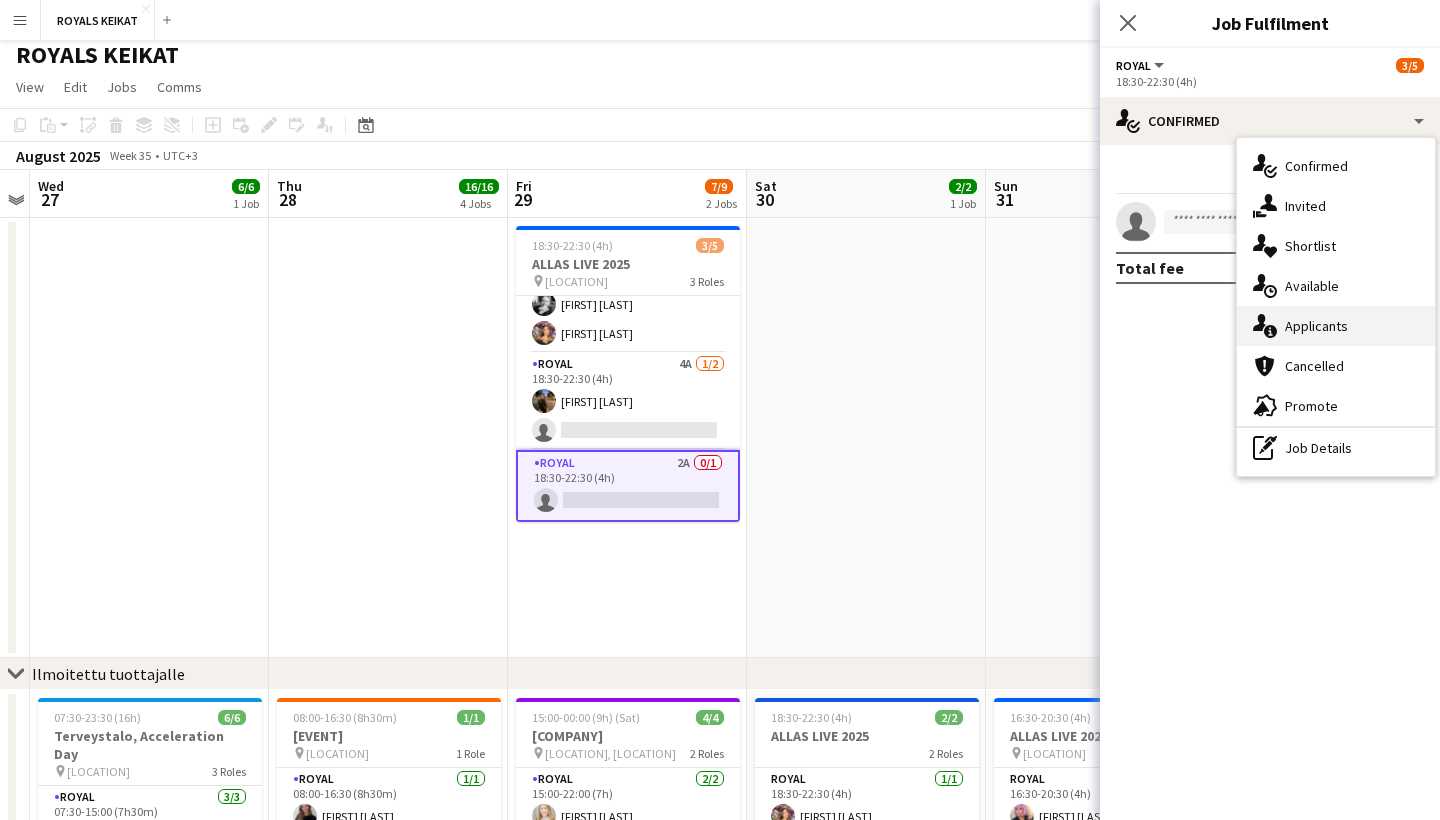 click on "single-neutral-actions-information
Applicants" at bounding box center (1336, 326) 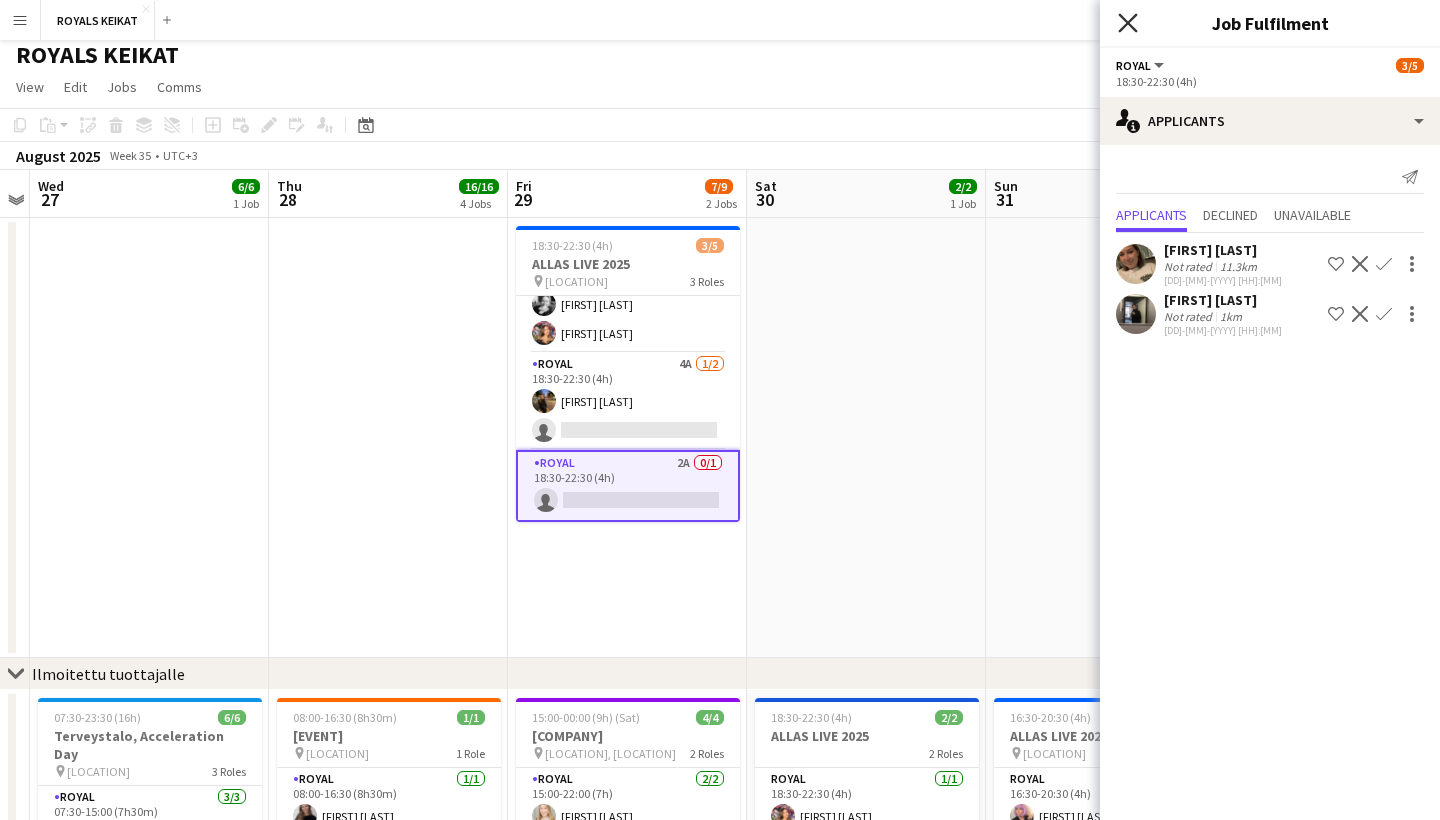 click 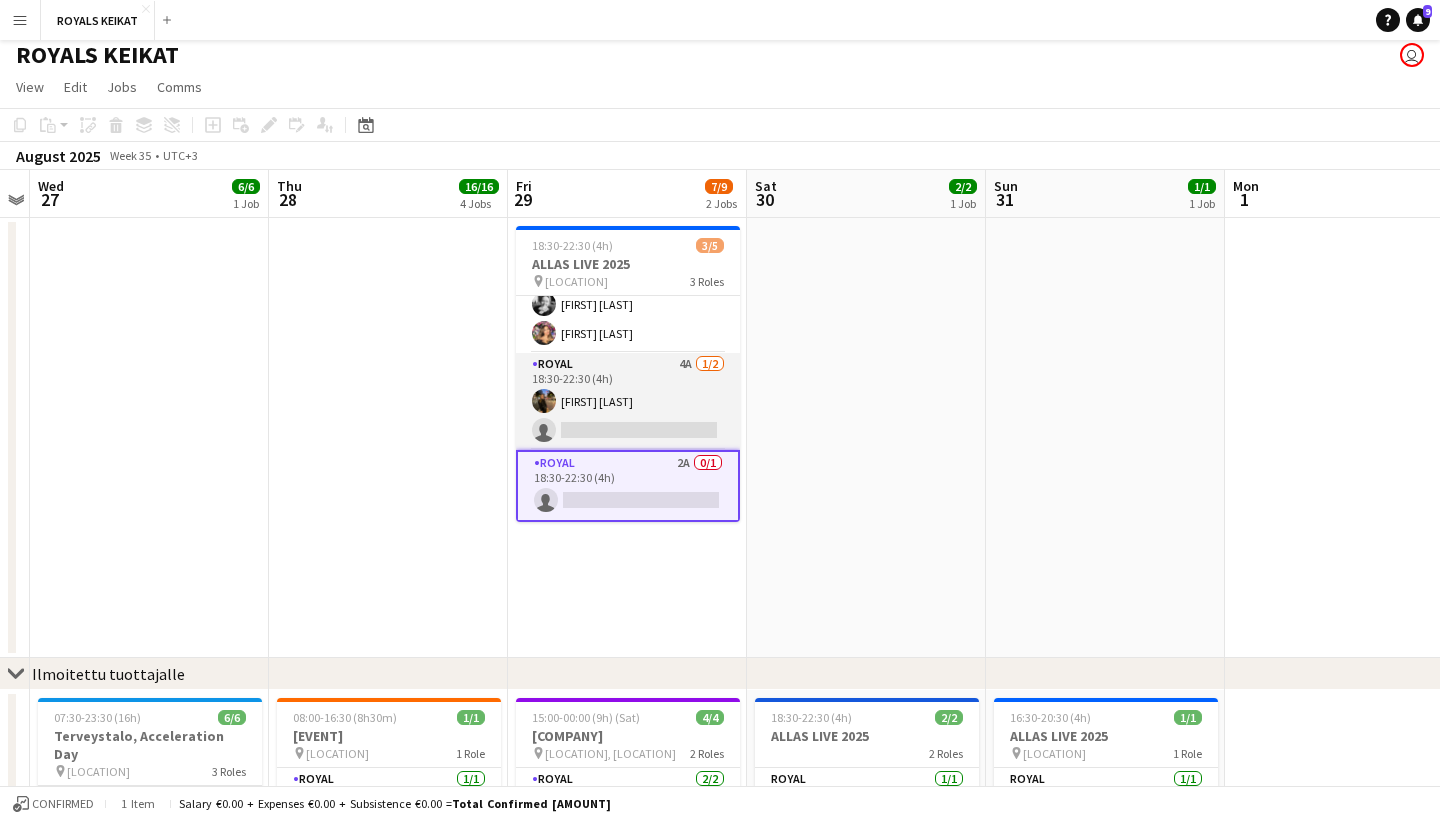 click on "Royal   4A   1/2   18:30-22:30 (4h)
Vilma Väisänen
single-neutral-actions" at bounding box center (628, 401) 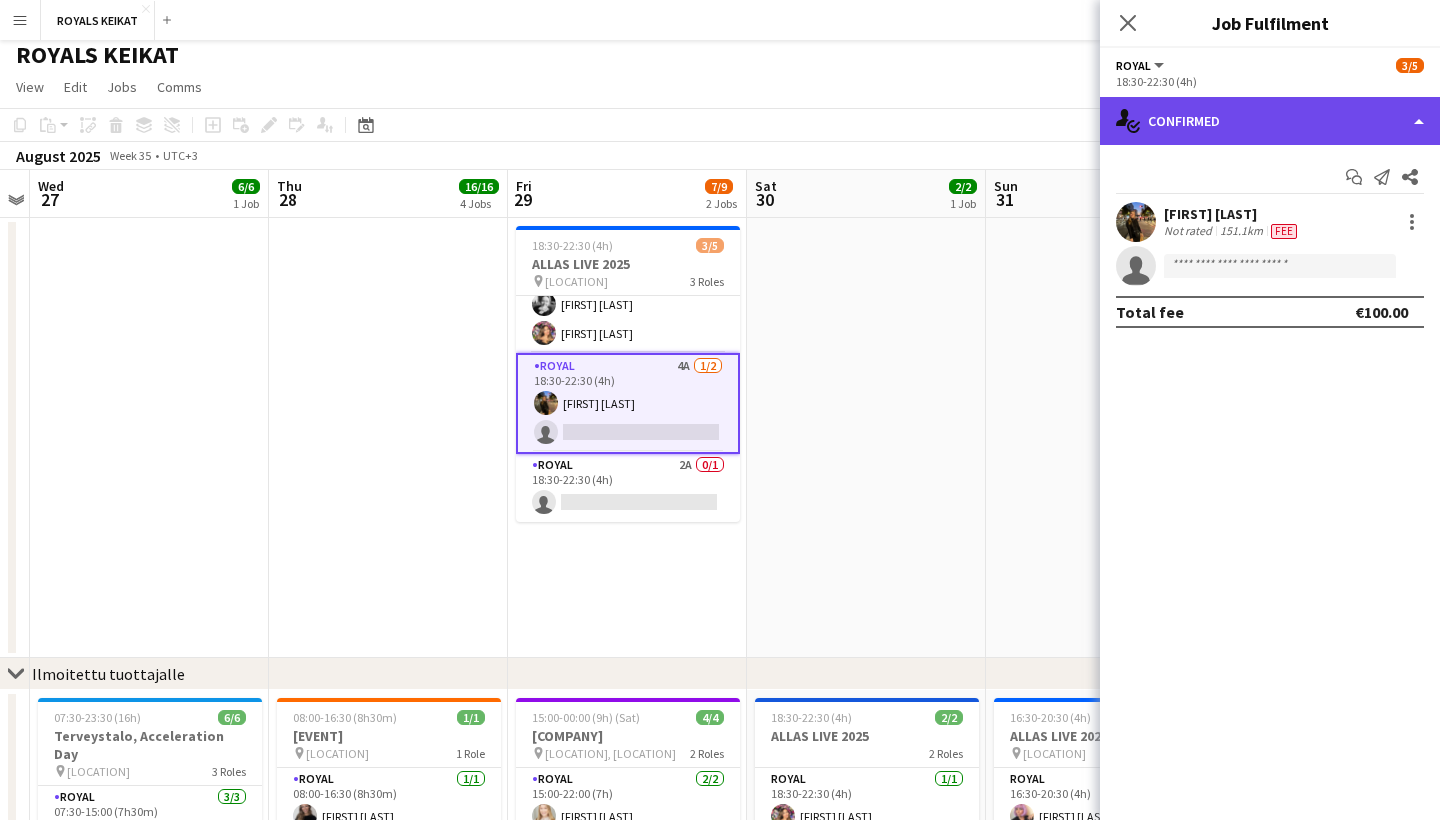 click on "single-neutral-actions-check-2
Confirmed" 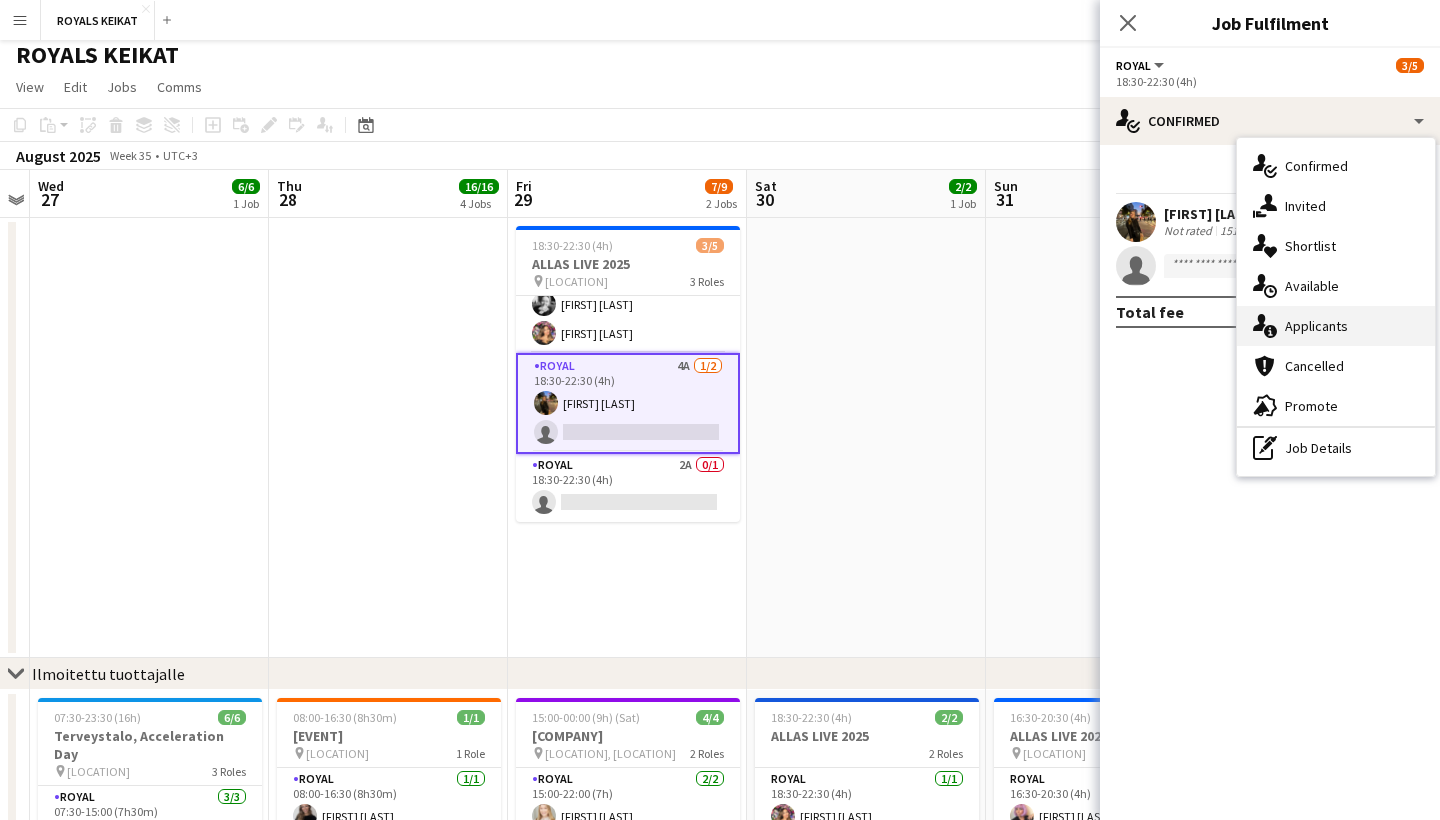 click on "single-neutral-actions-information
Applicants" at bounding box center [1336, 326] 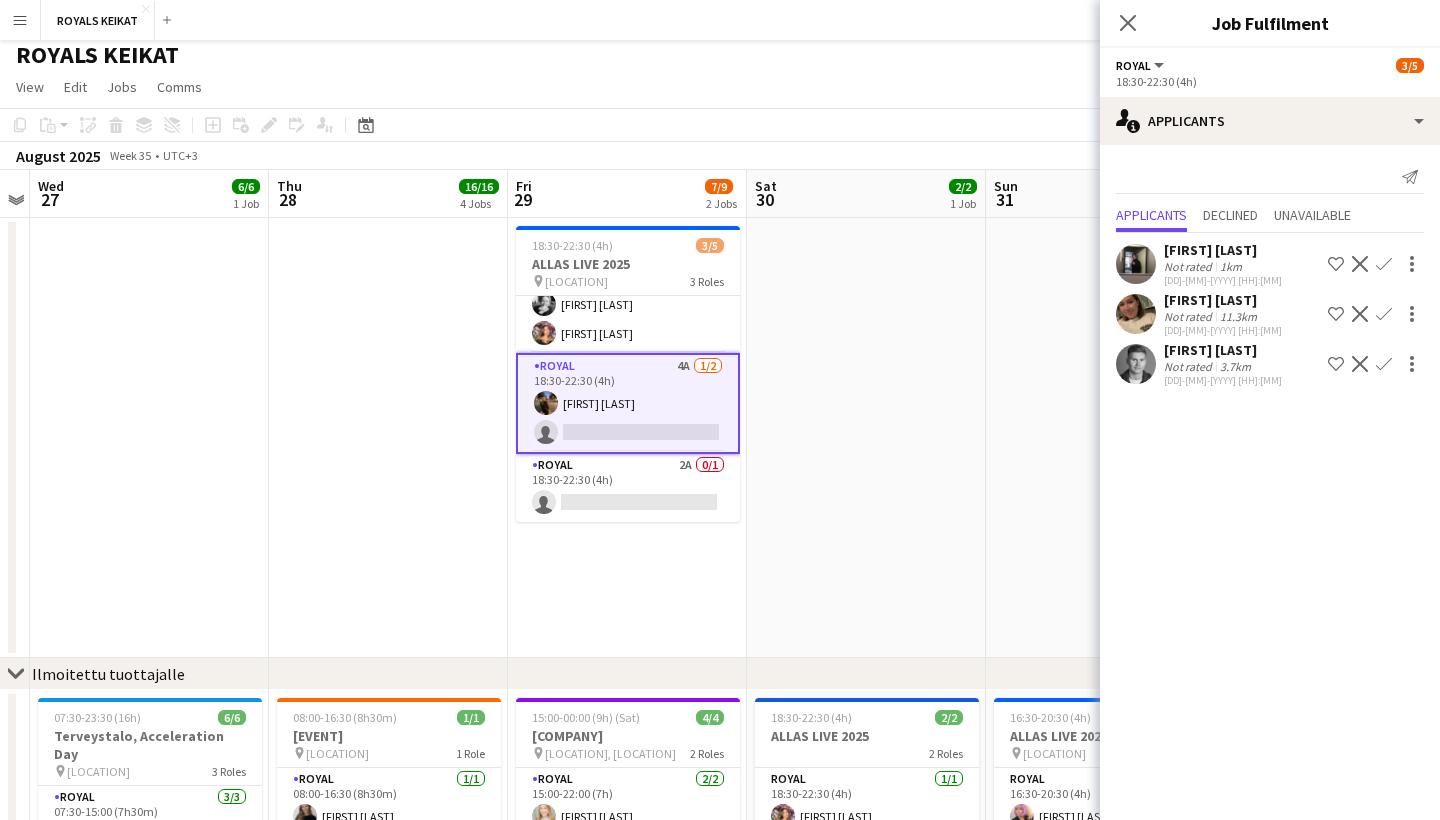 scroll, scrollTop: 40, scrollLeft: 0, axis: vertical 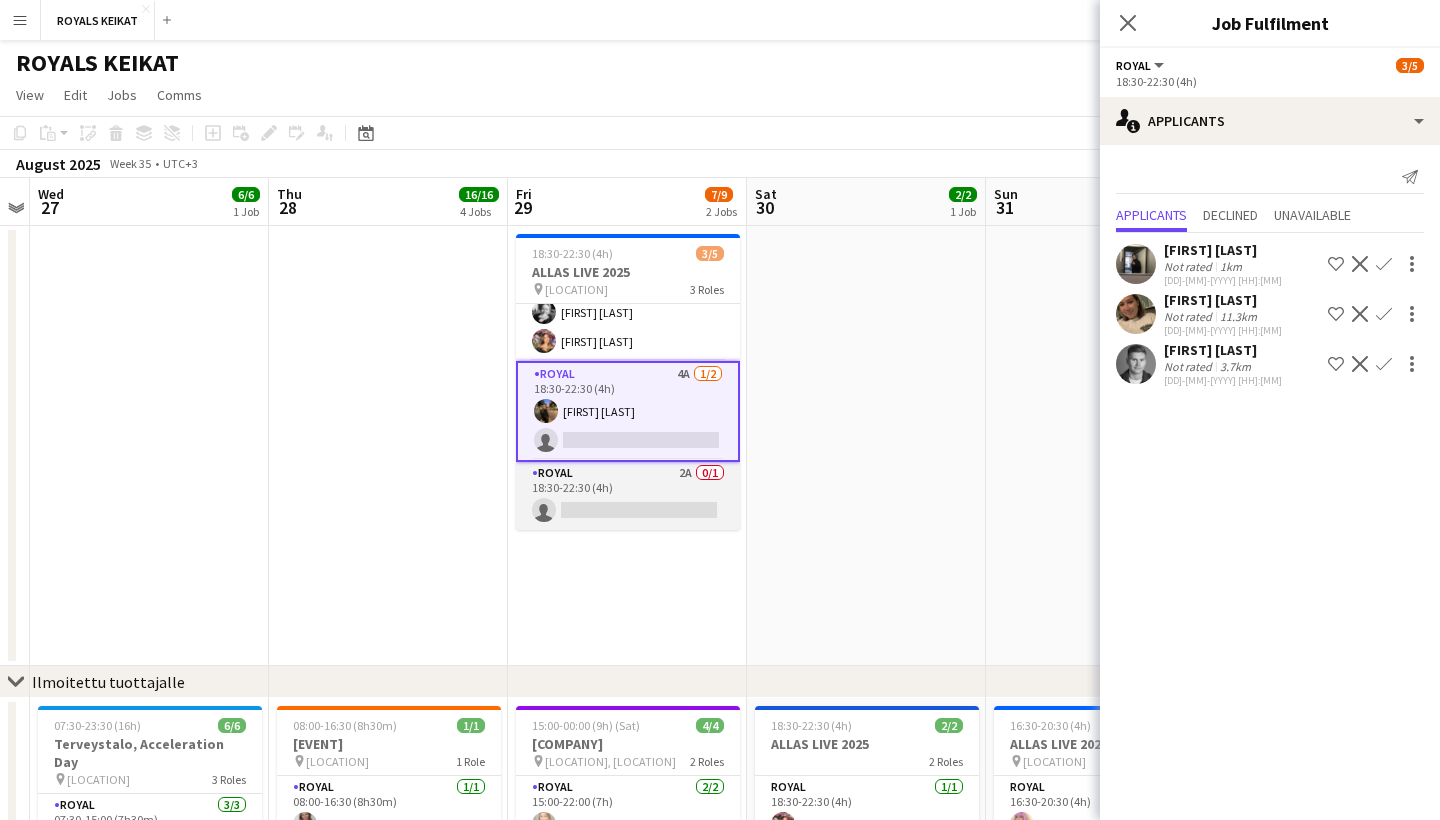 click on "Royal   2A   0/1   18:30-22:30 (4h)
single-neutral-actions" at bounding box center (628, 496) 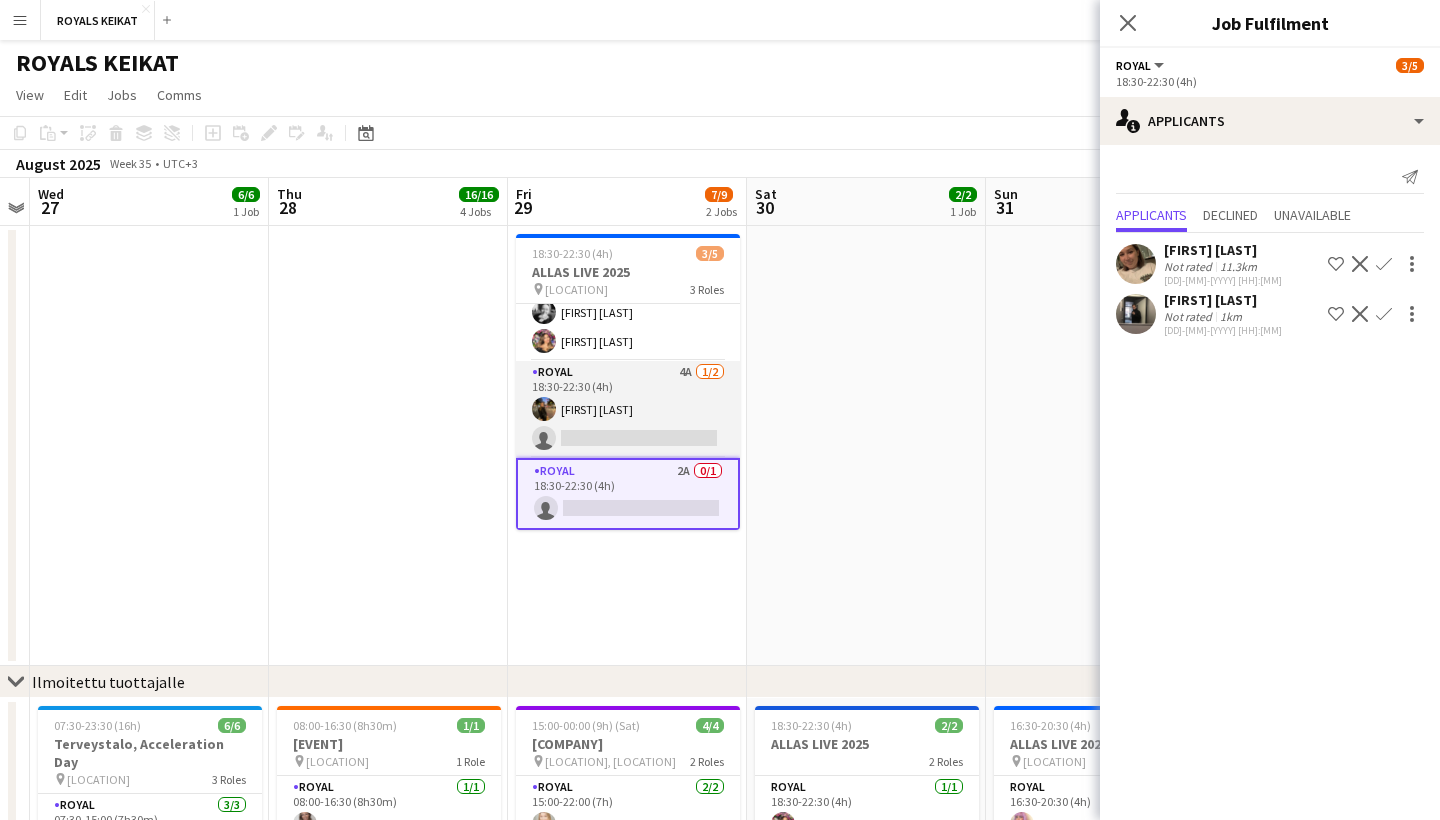 click on "Royal   4A   1/2   18:30-22:30 (4h)
Vilma Väisänen
single-neutral-actions" at bounding box center (628, 409) 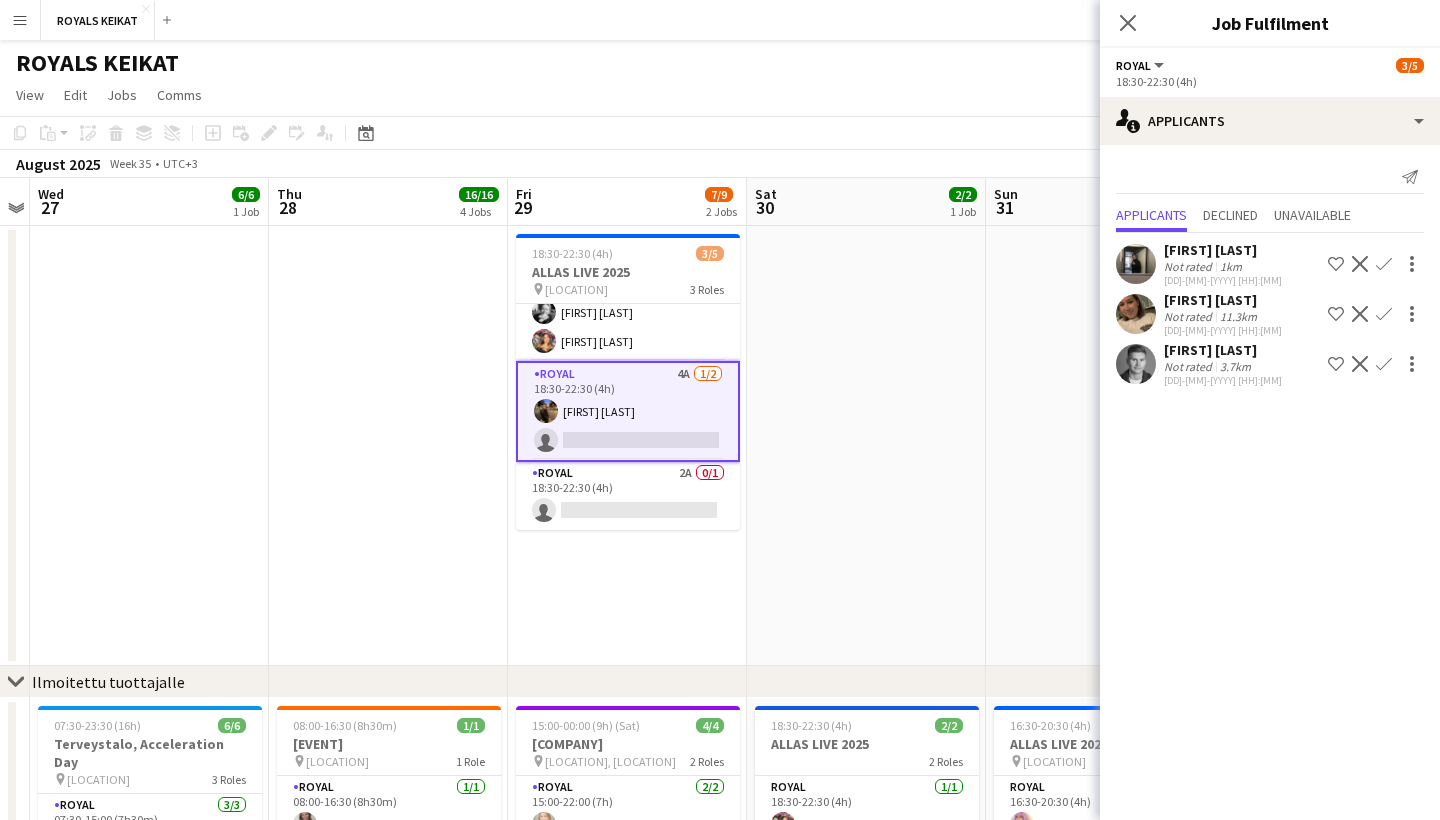 click on "Confirm" 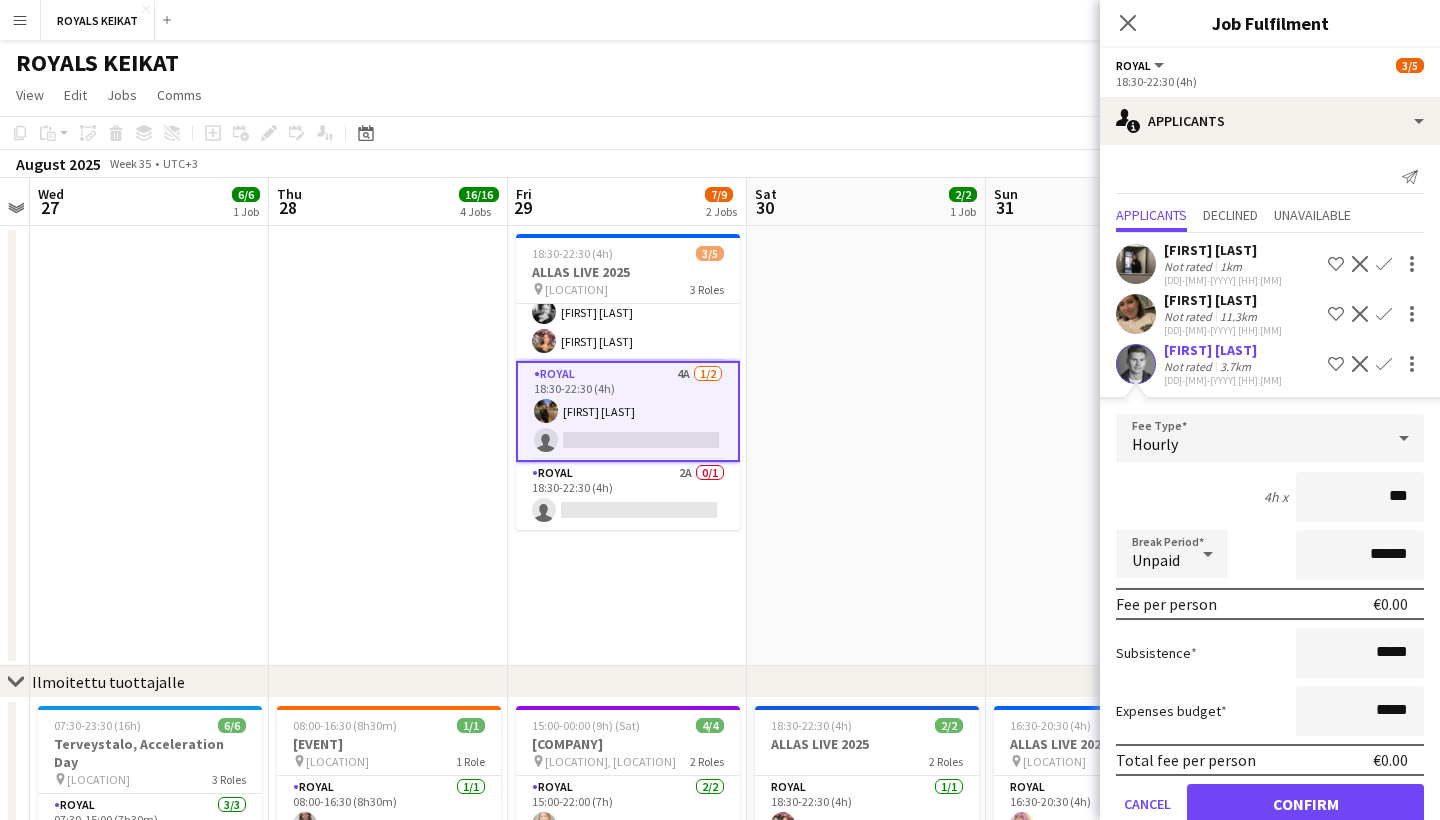type on "**" 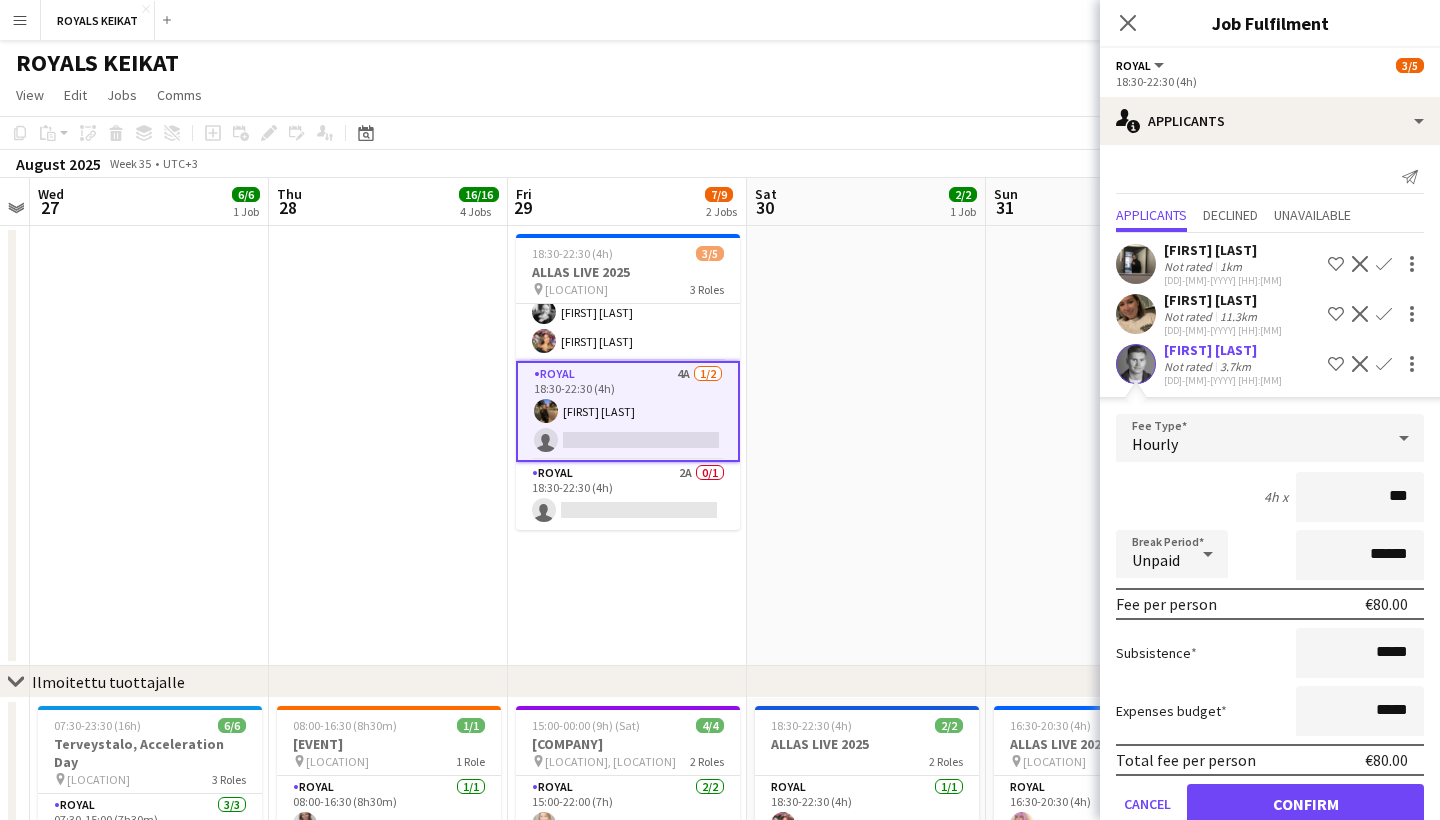 type on "***" 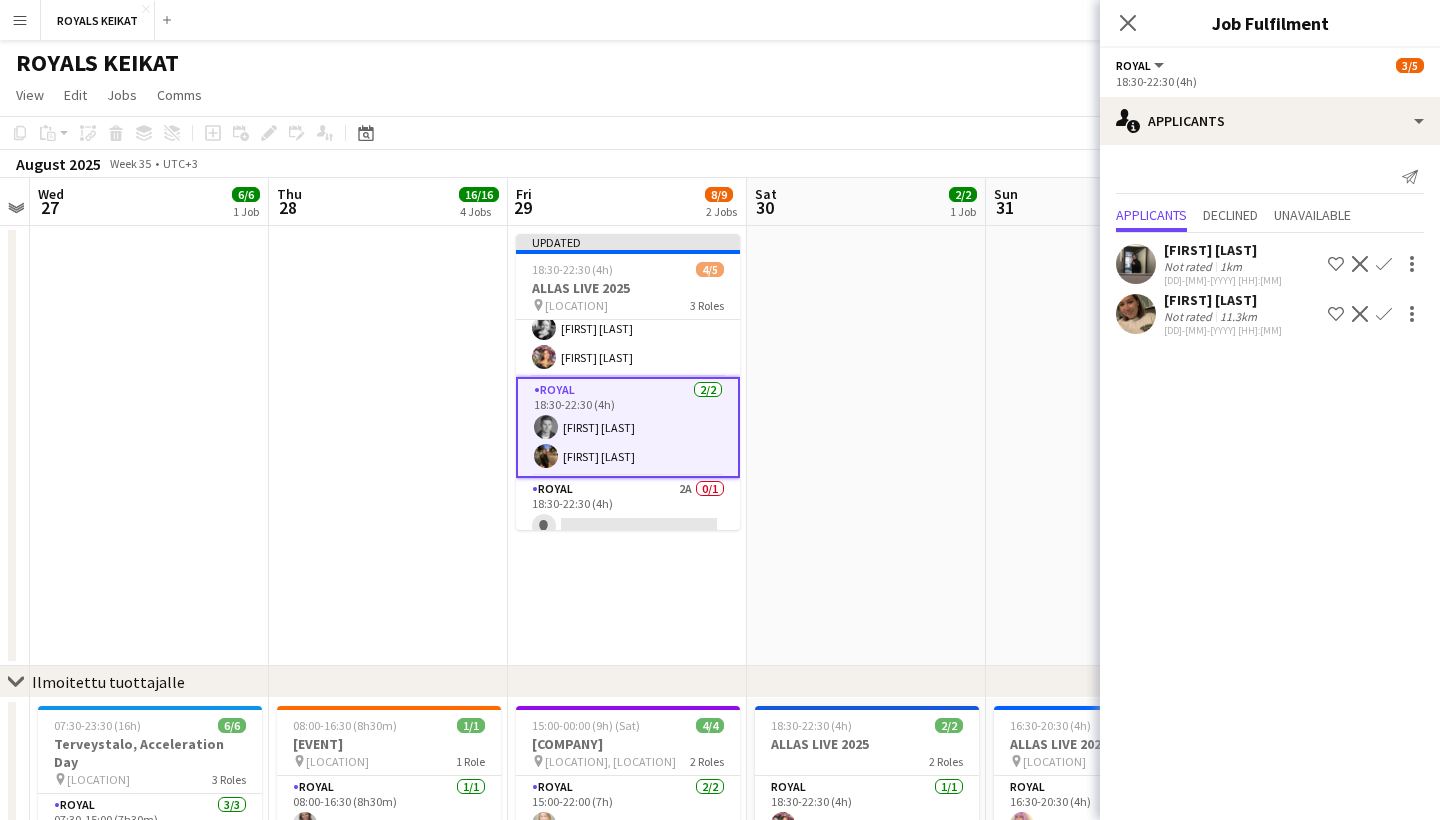 click on "Close pop-in" 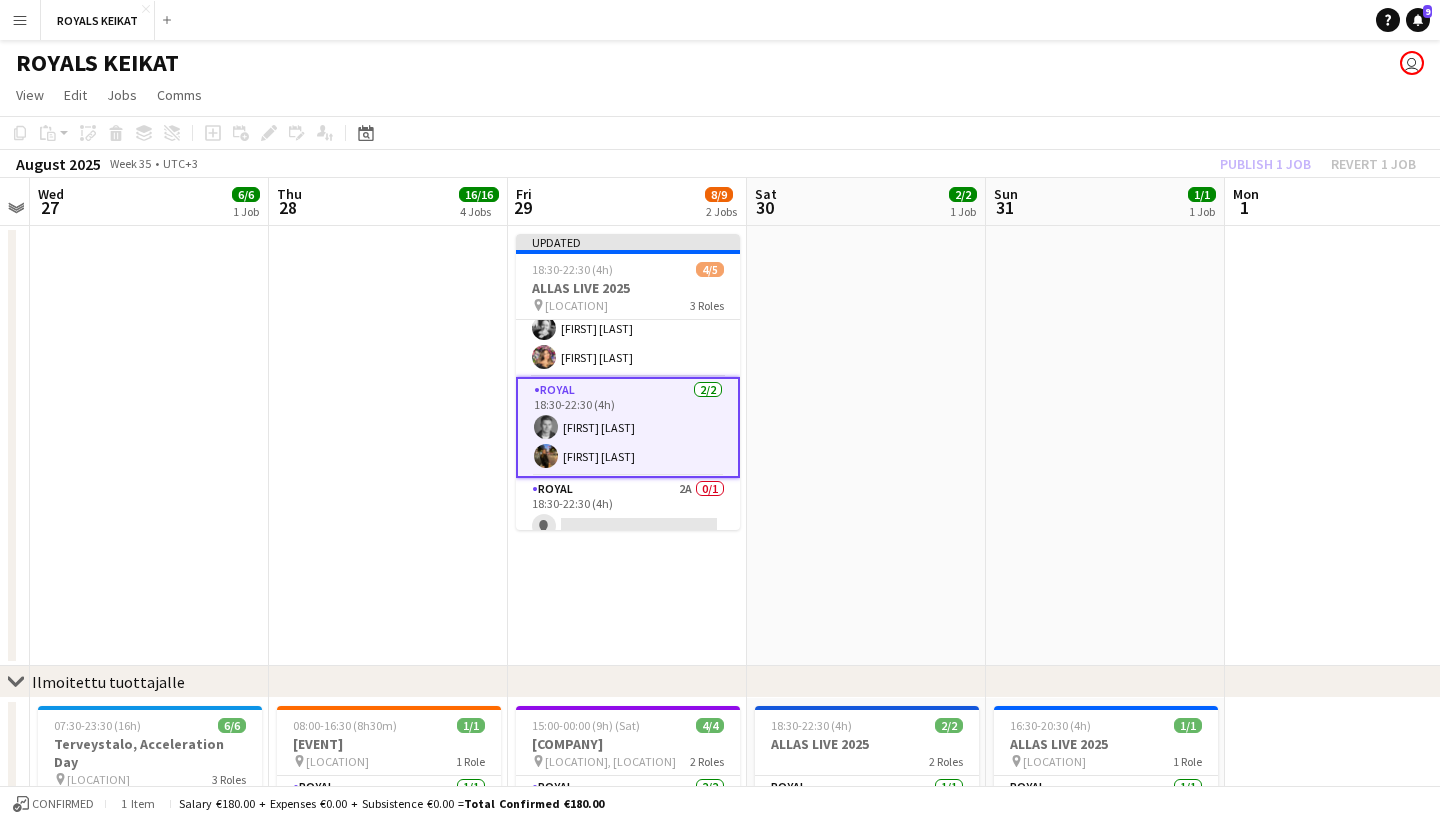 click on "Publish 1 job   Revert 1 job" 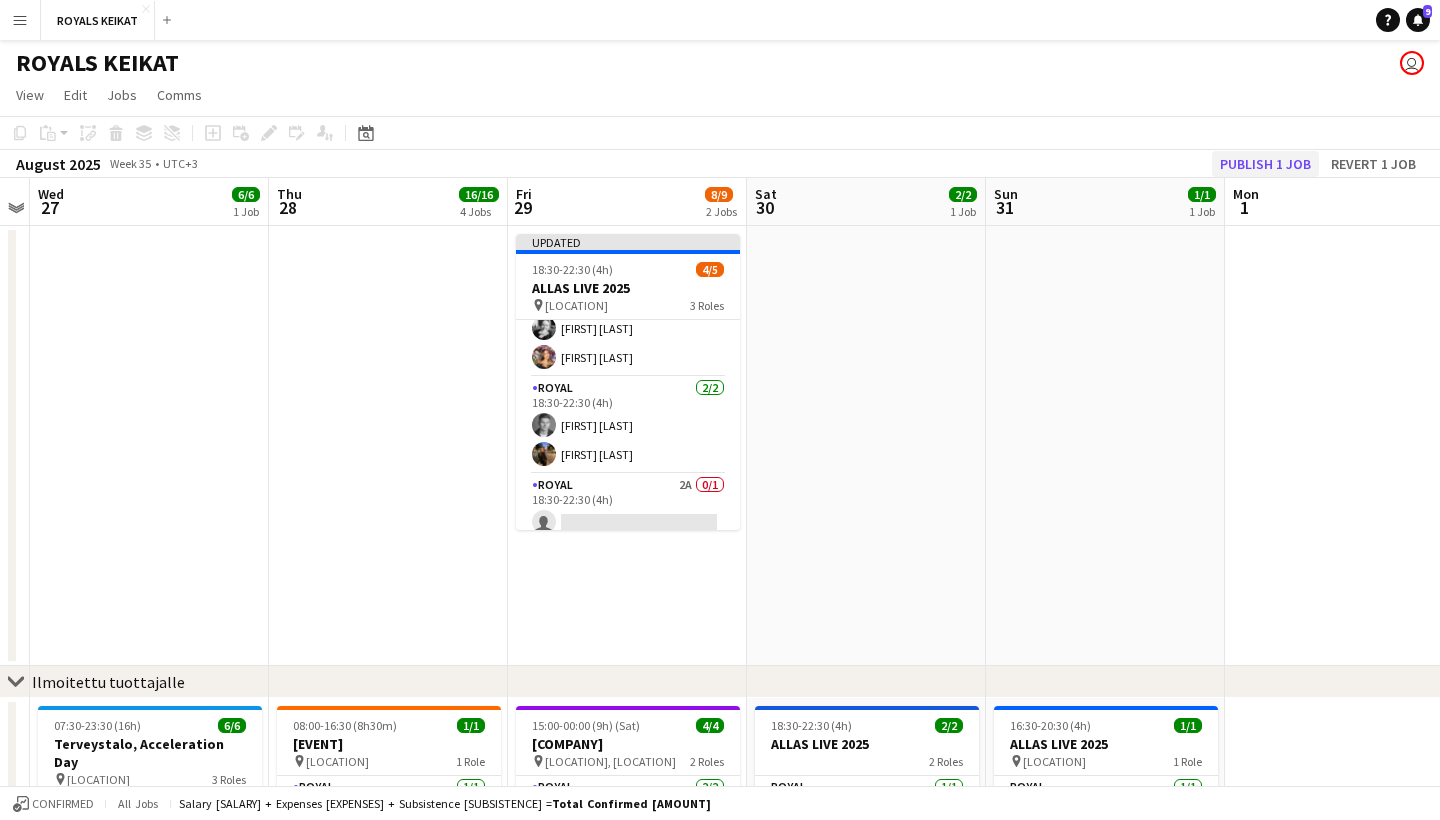 click on "Publish 1 job" 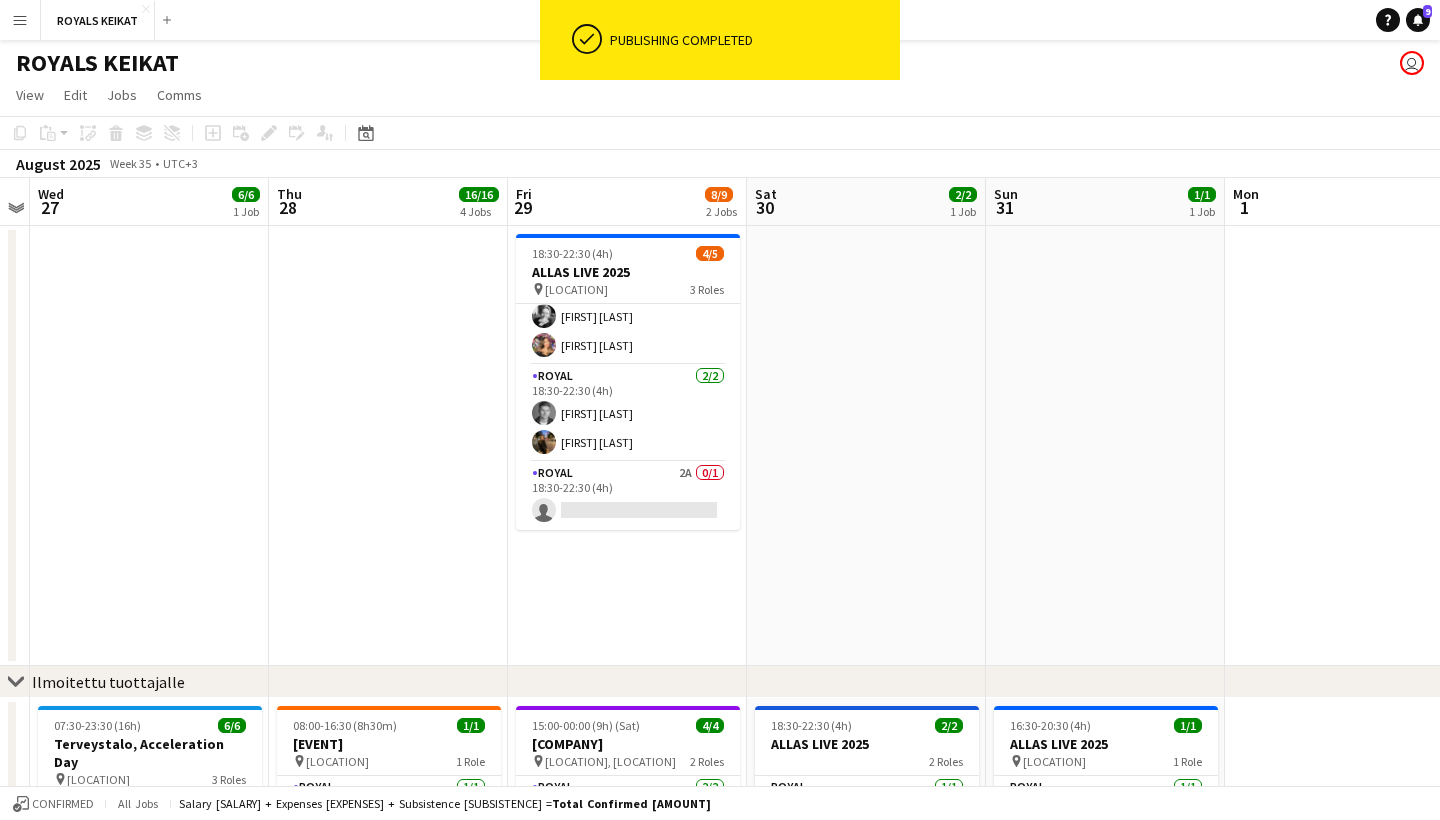 scroll, scrollTop: 36, scrollLeft: 0, axis: vertical 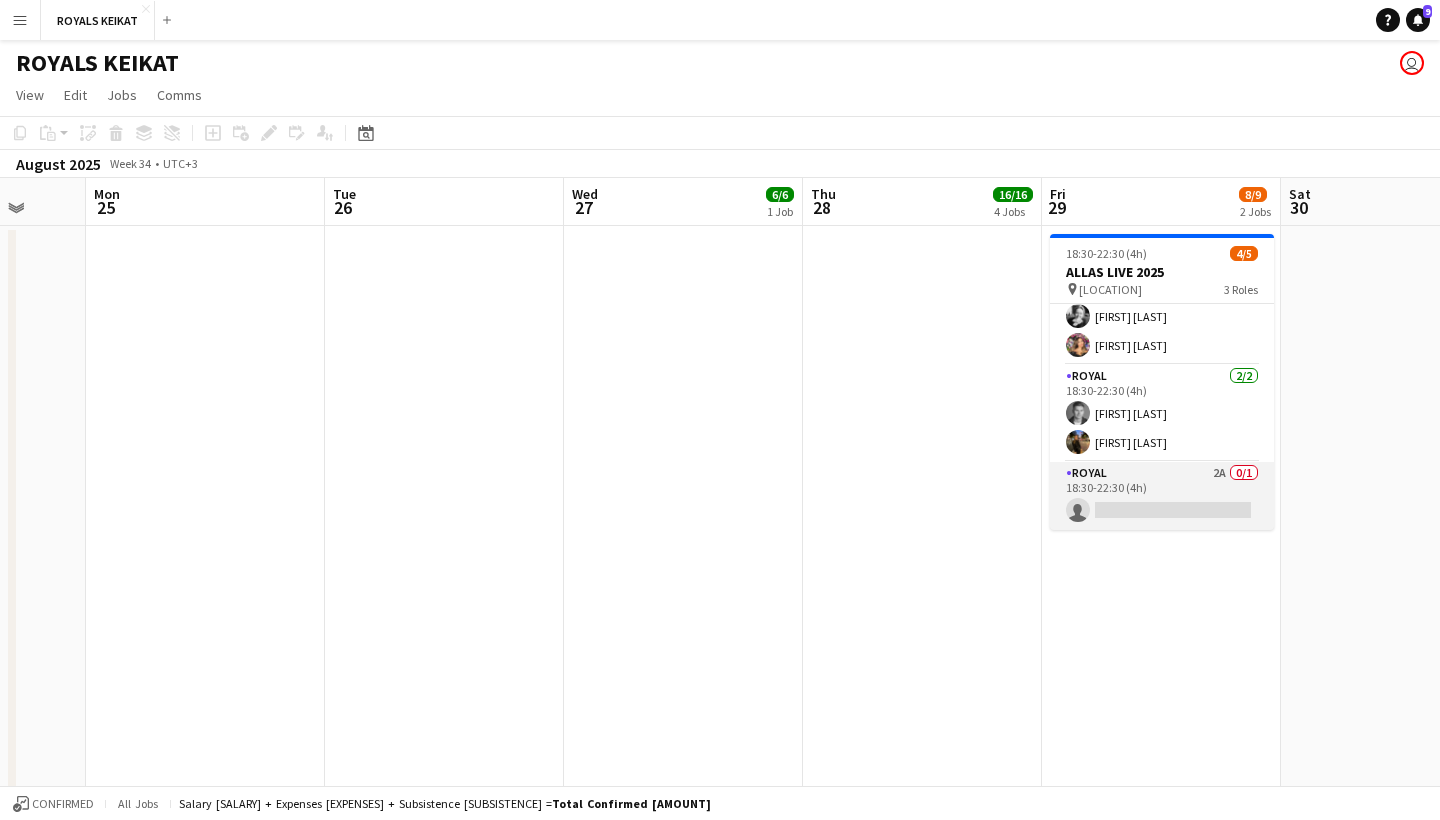 click on "Royal   2A   0/1   18:30-22:30 (4h)
single-neutral-actions" at bounding box center (1162, 496) 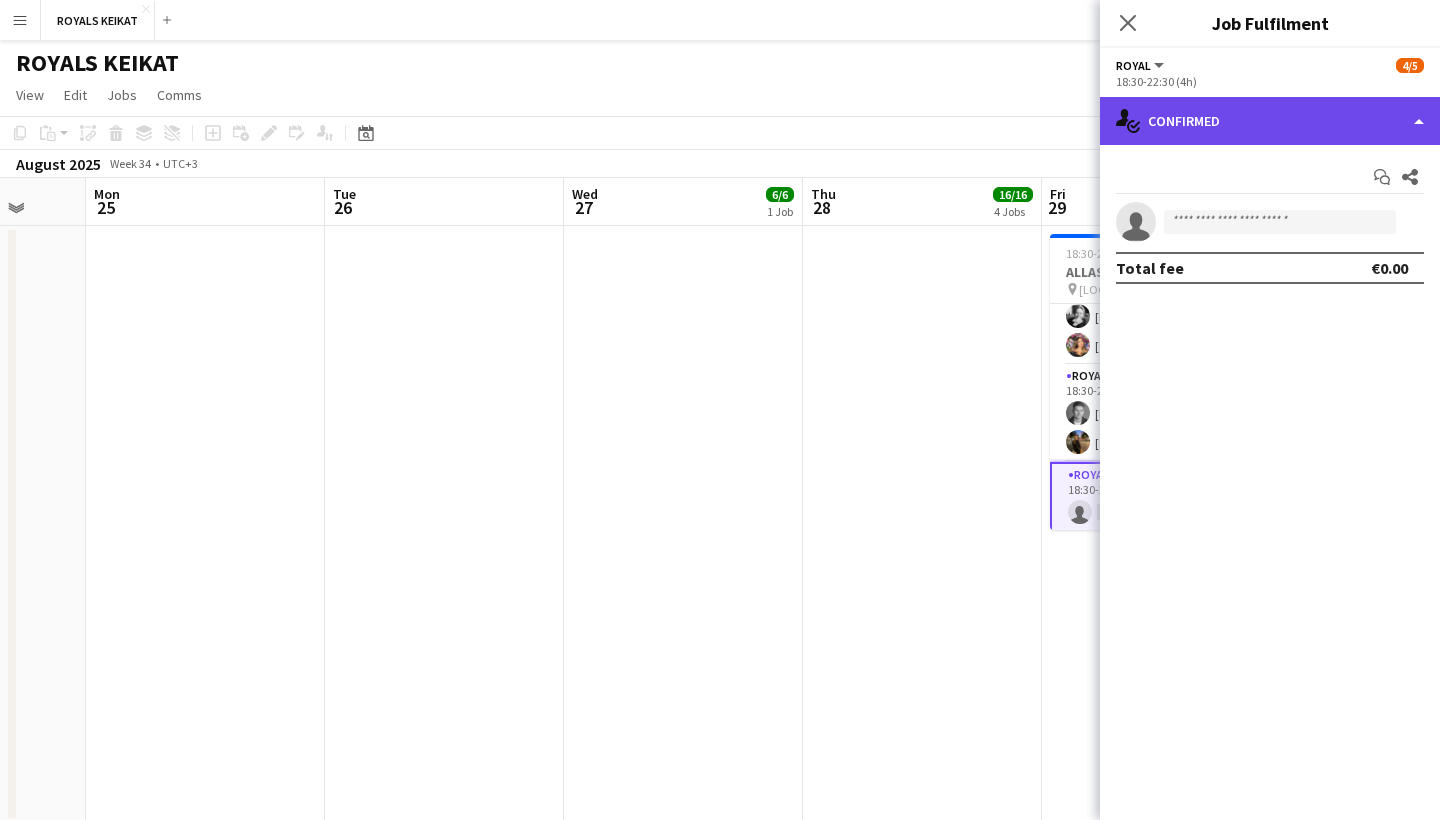 click on "single-neutral-actions-check-2
Confirmed" 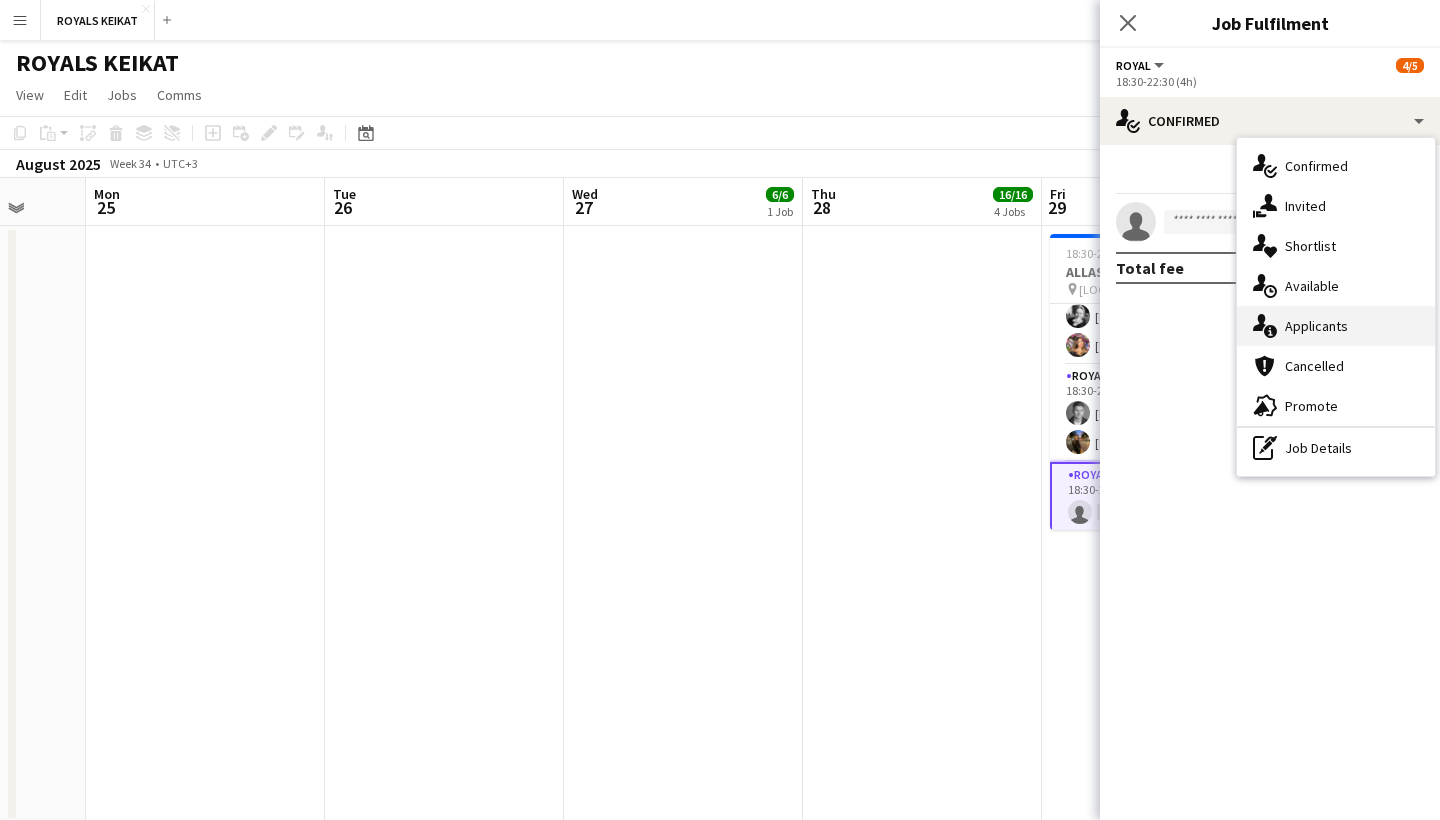 click on "single-neutral-actions-information
Applicants" at bounding box center (1336, 326) 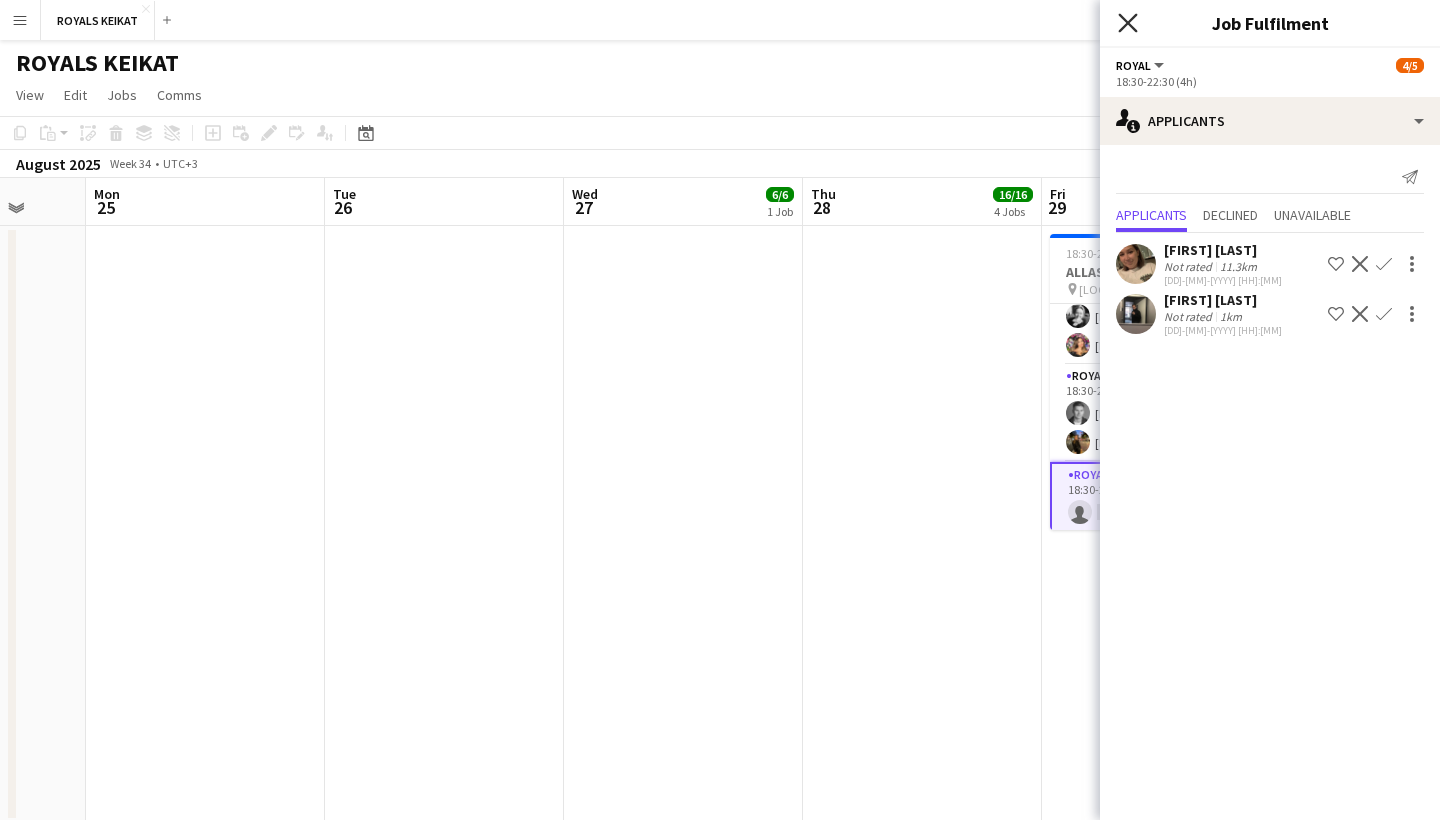 click on "Close pop-in" 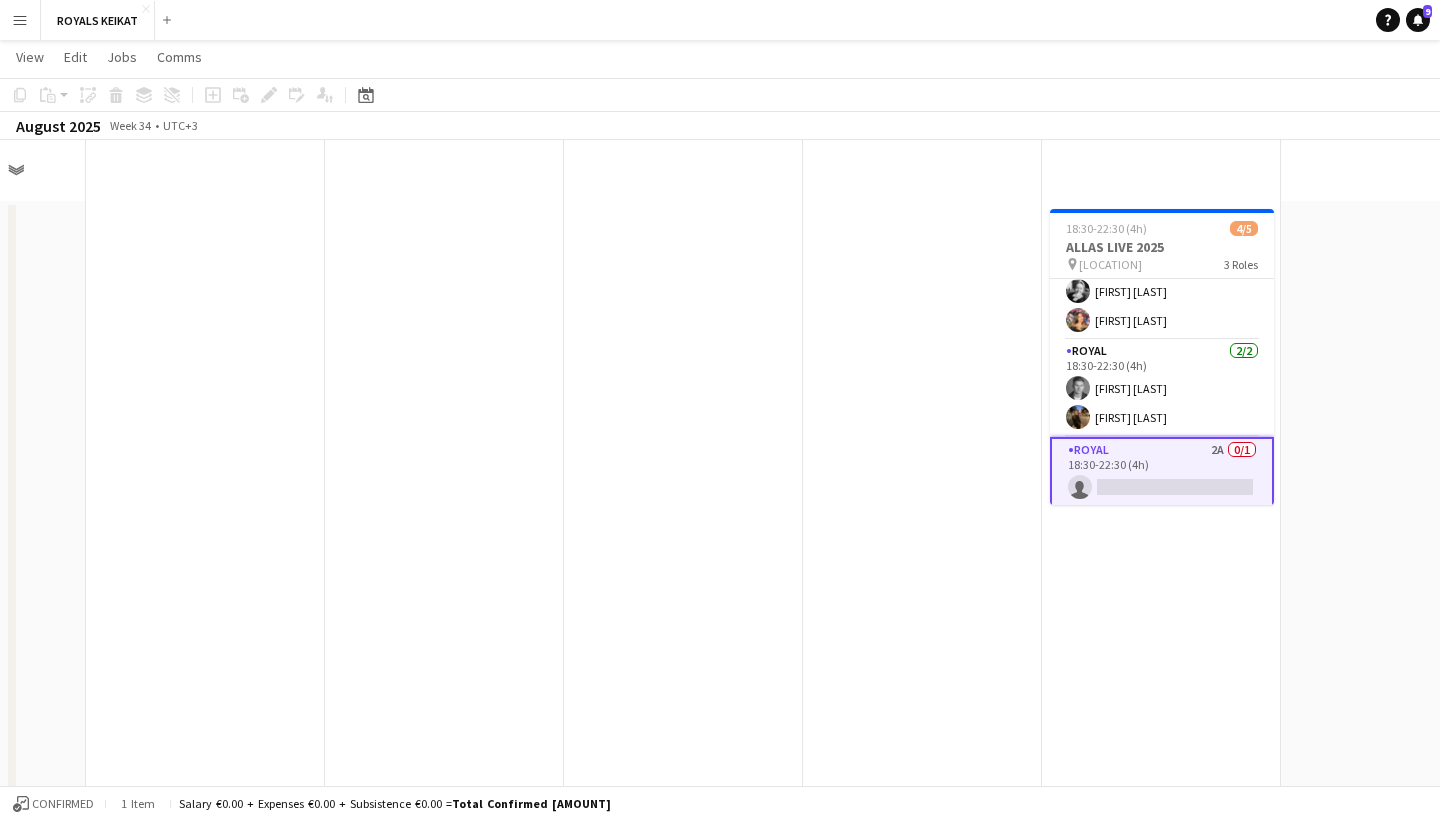 scroll, scrollTop: 772, scrollLeft: 0, axis: vertical 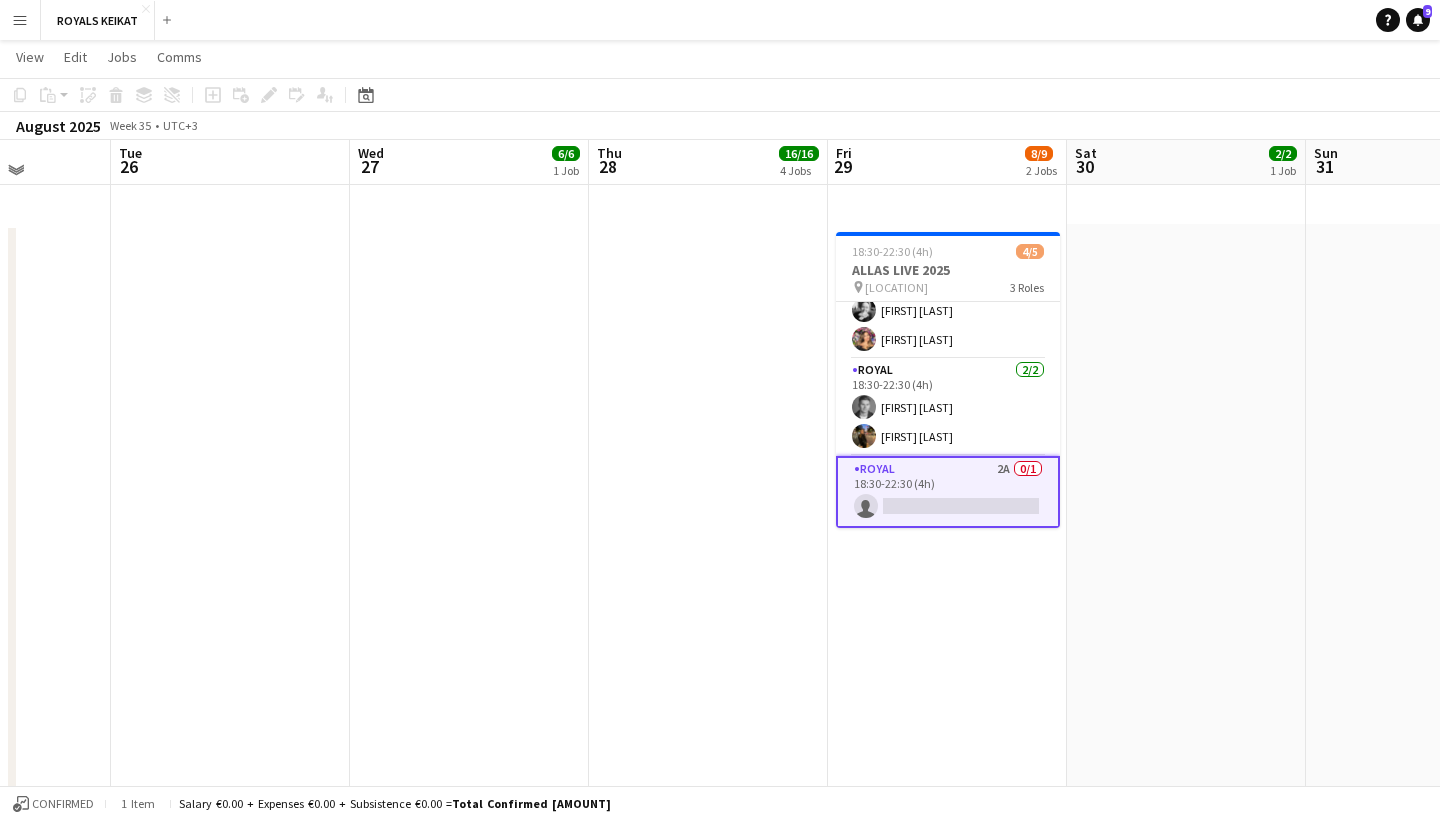 click on "Royal   2A   0/1   18:30-22:30 (4h)
single-neutral-actions" at bounding box center [948, 492] 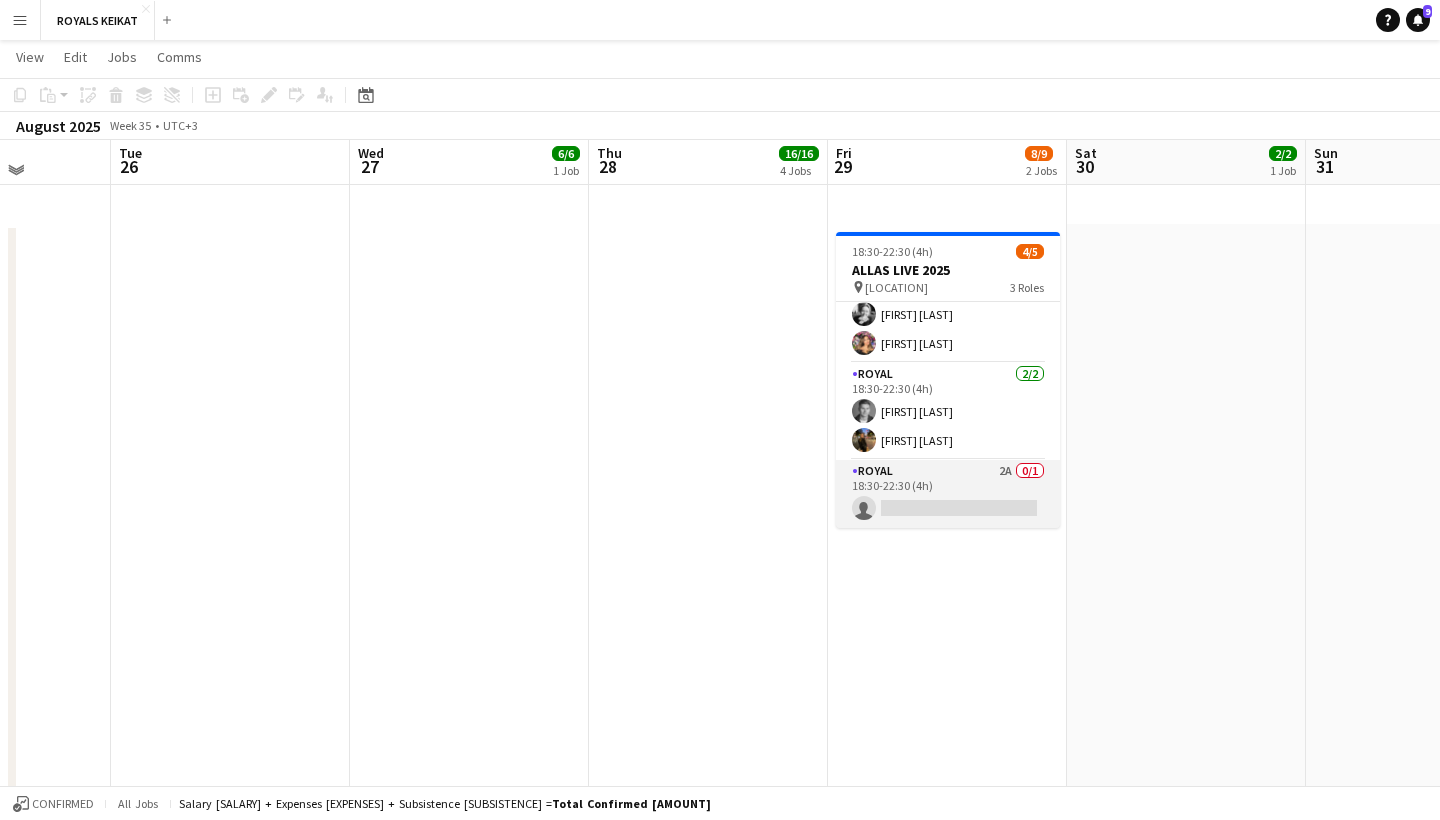 scroll, scrollTop: 36, scrollLeft: 0, axis: vertical 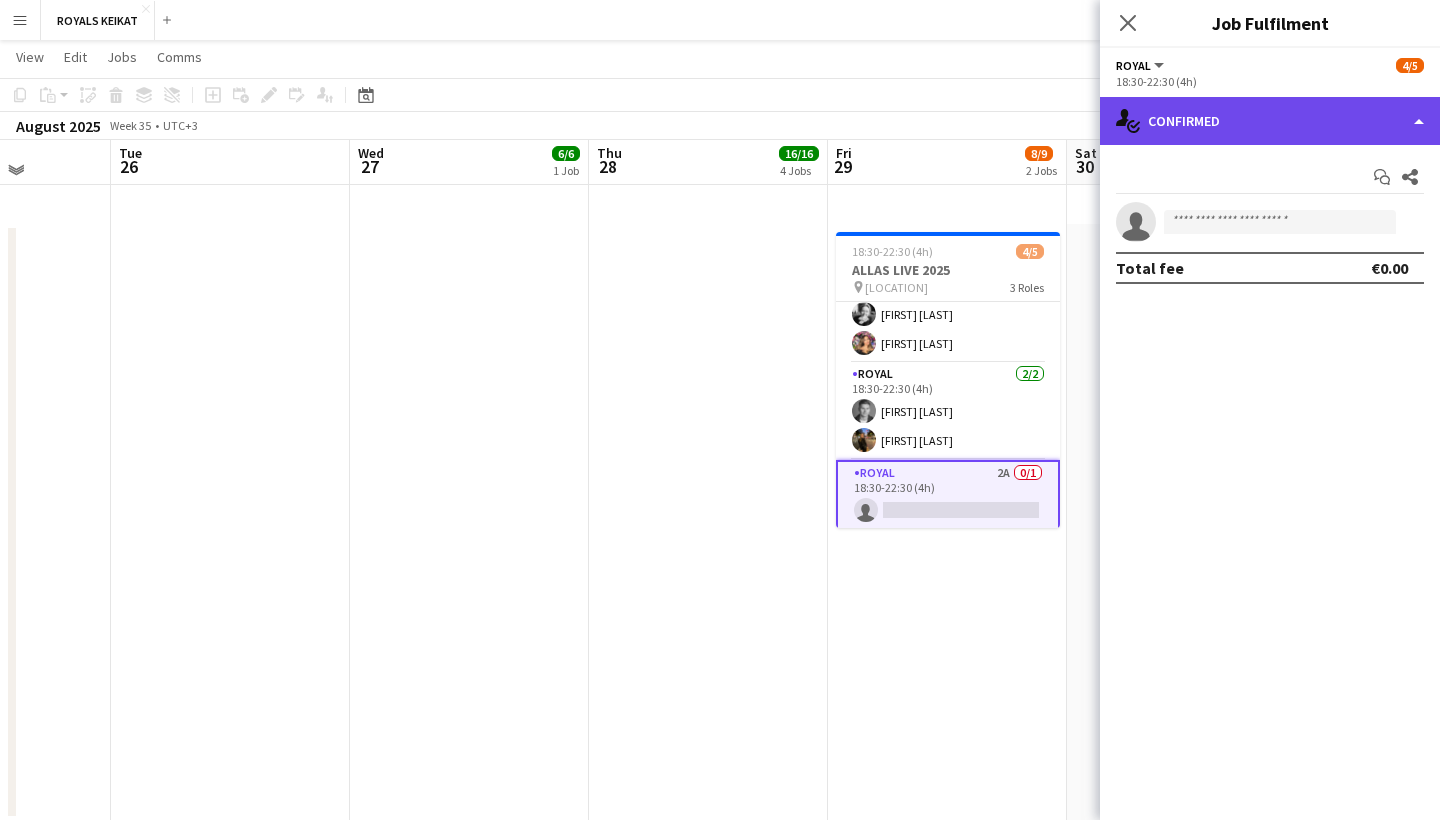 click on "single-neutral-actions-check-2
Confirmed" 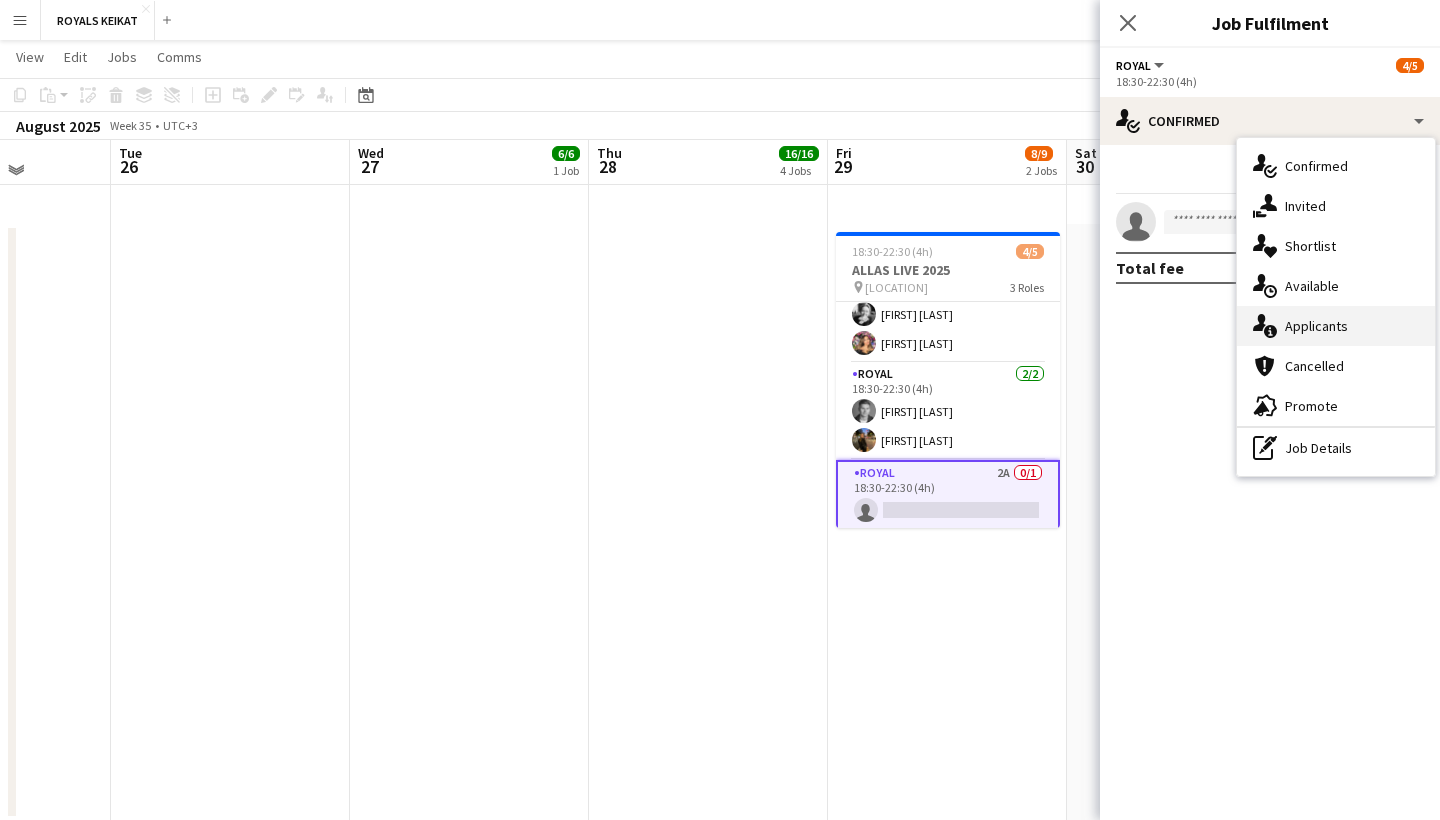 click on "single-neutral-actions-information
Applicants" at bounding box center [1336, 326] 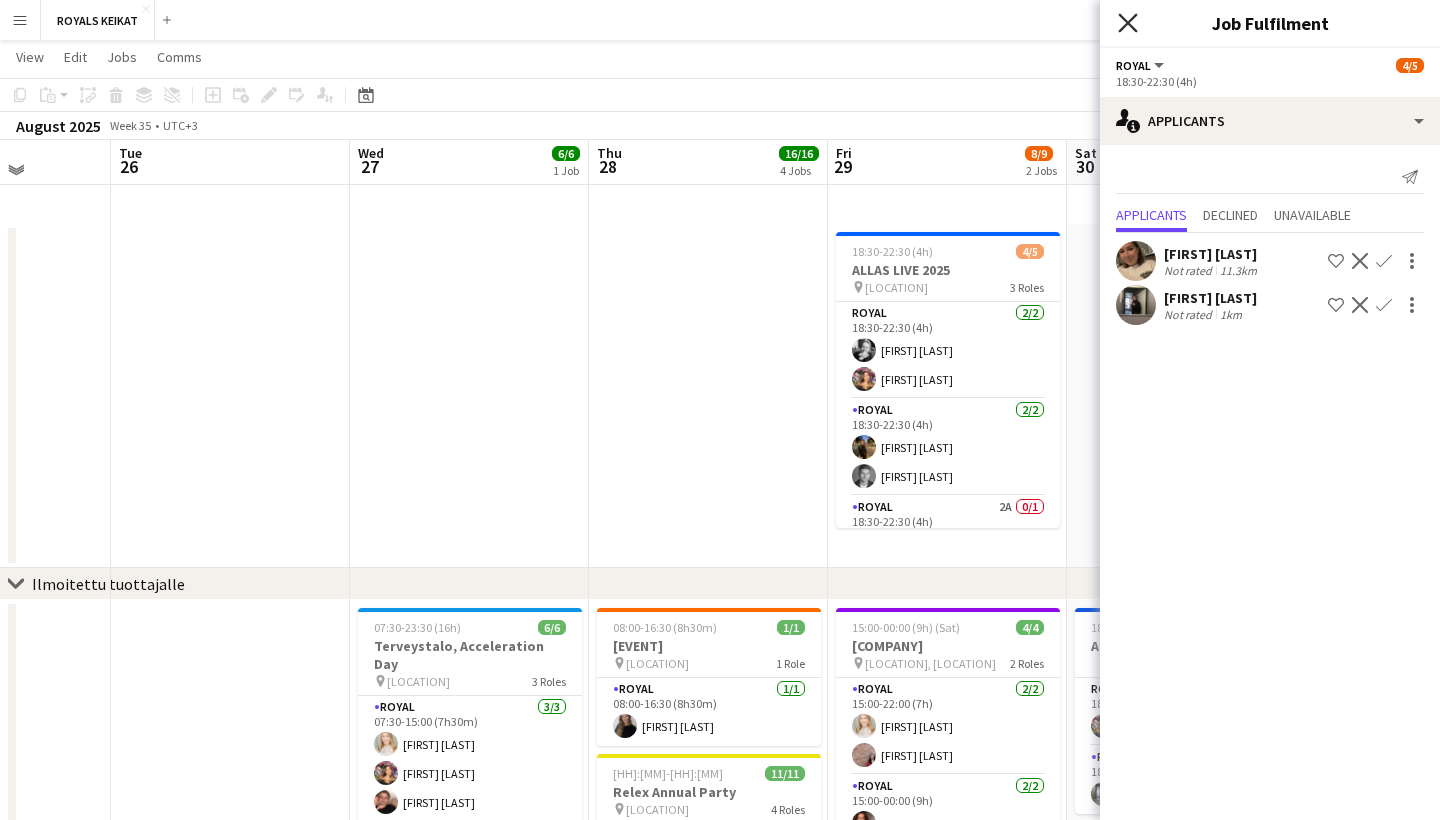 click 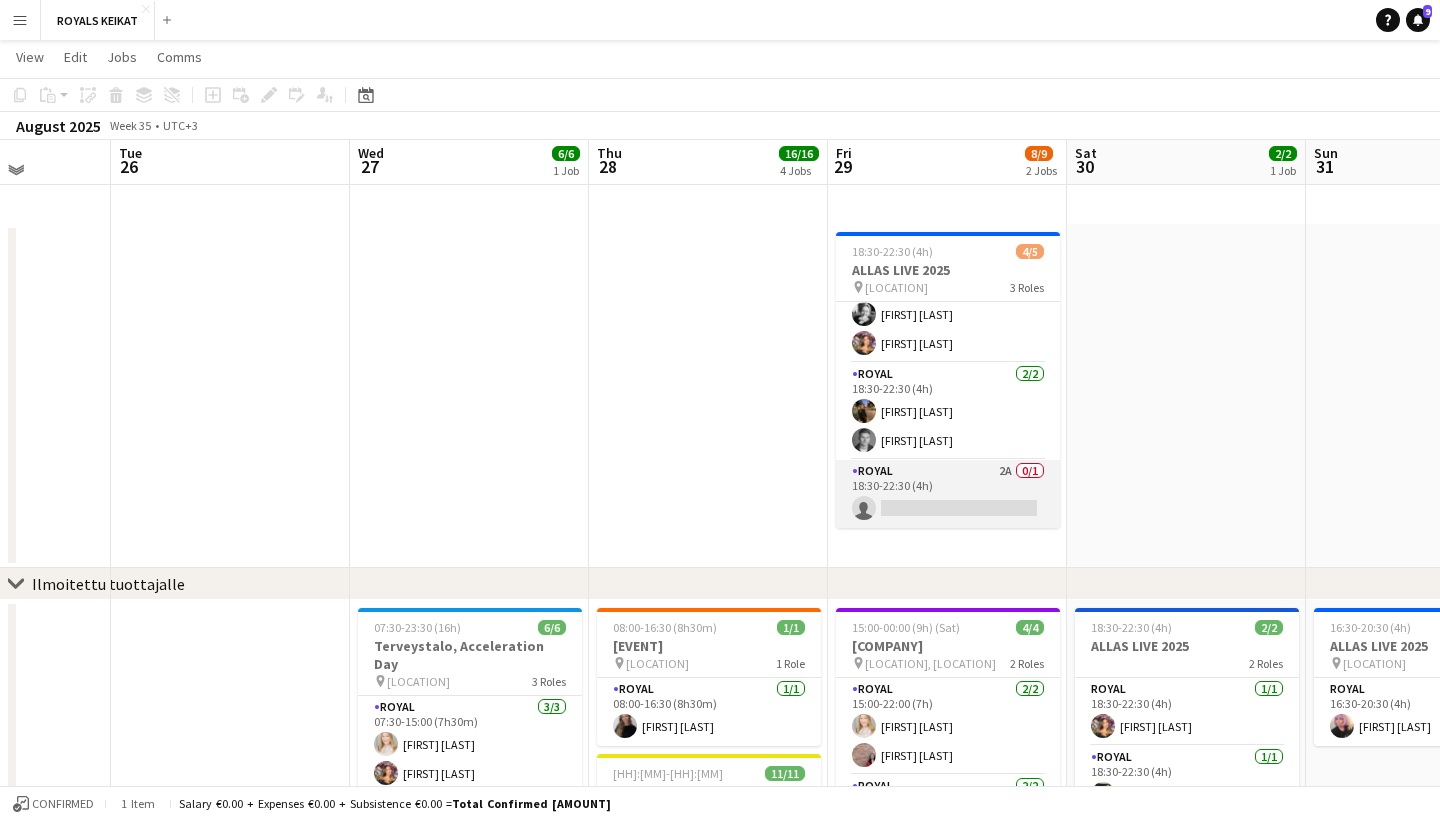 scroll, scrollTop: 36, scrollLeft: 0, axis: vertical 